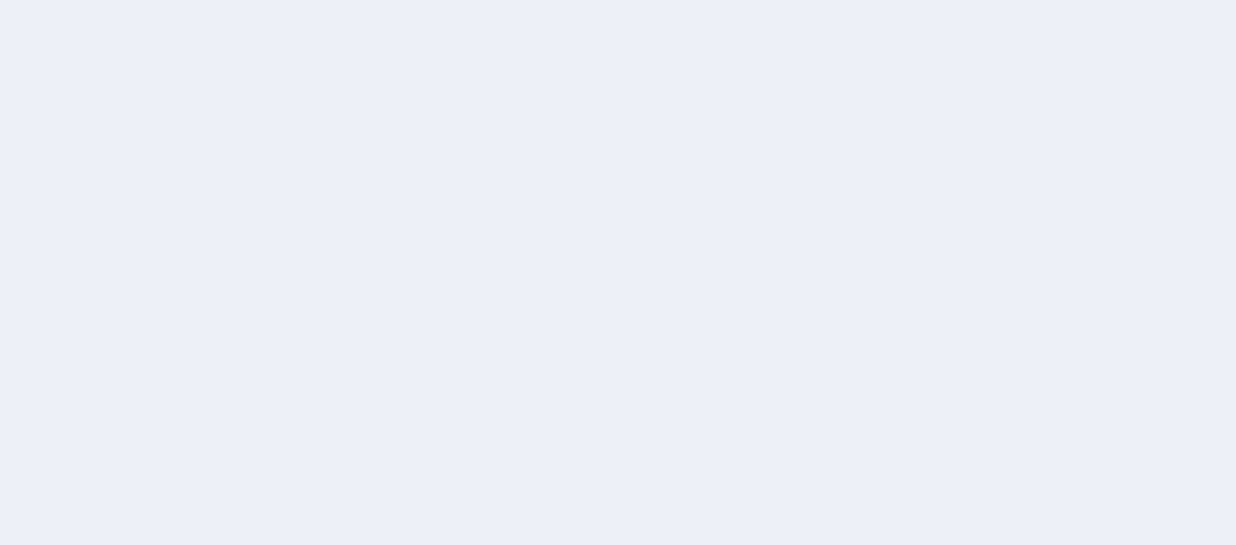 scroll, scrollTop: 0, scrollLeft: 0, axis: both 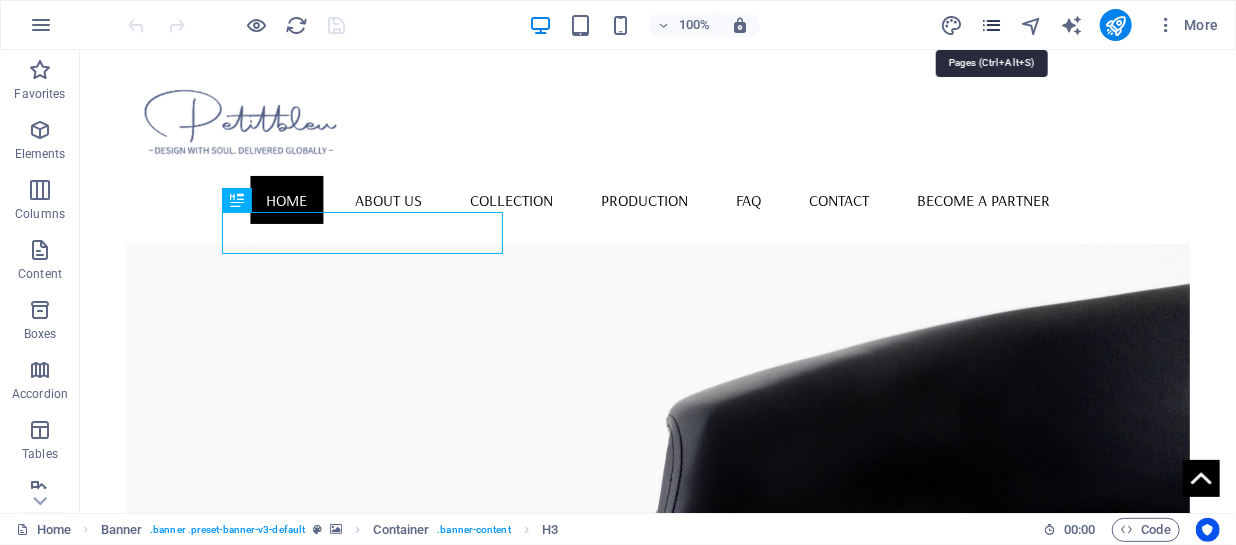click at bounding box center [991, 25] 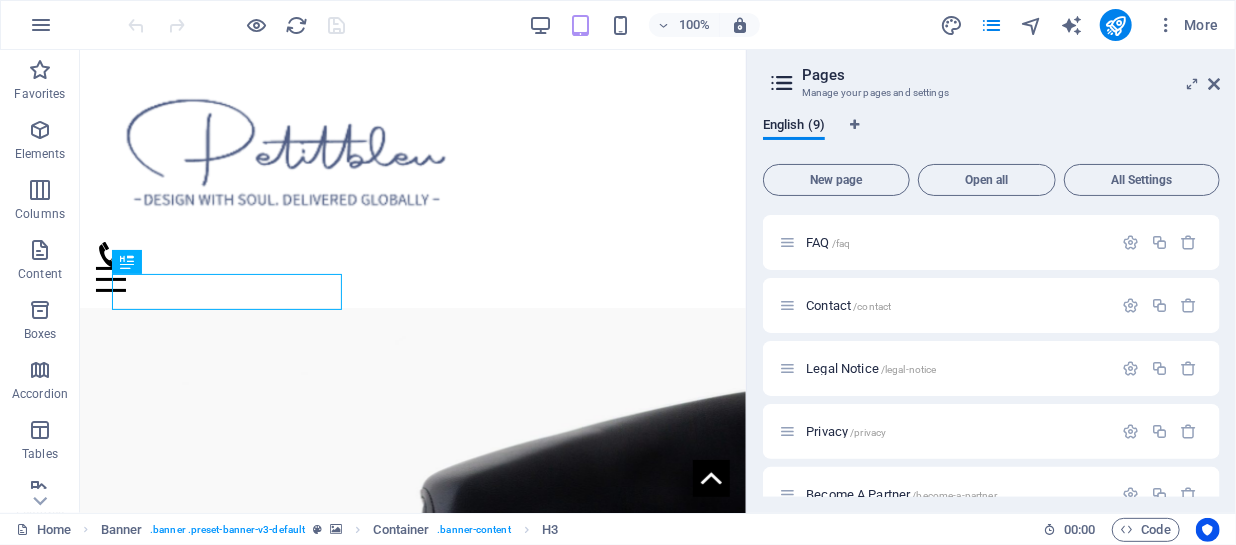 scroll, scrollTop: 282, scrollLeft: 0, axis: vertical 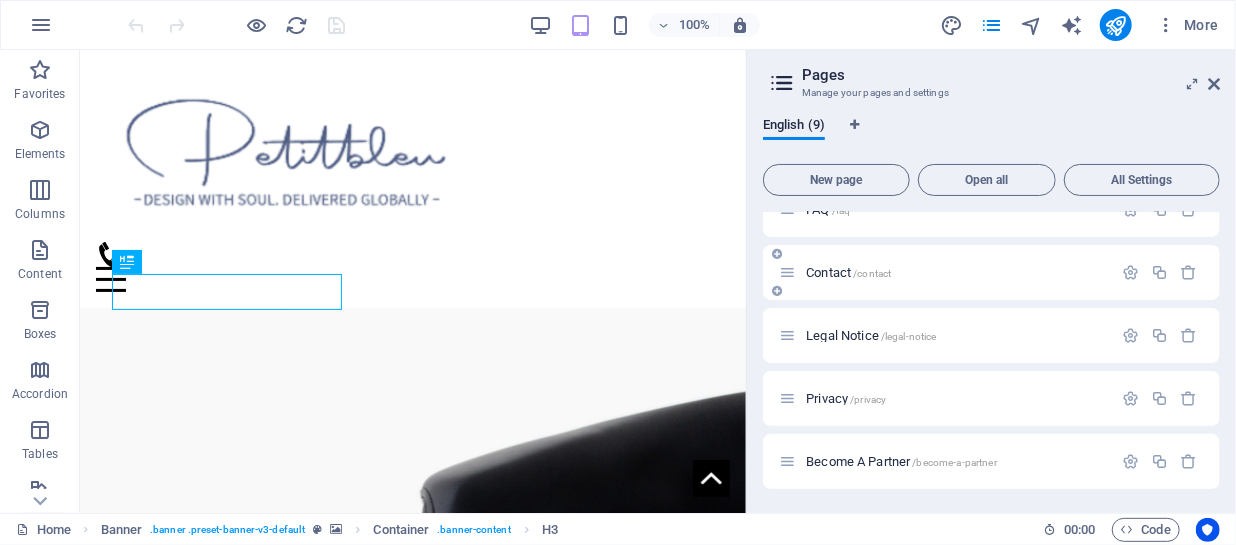 click on "Contact /contact" at bounding box center [956, 272] 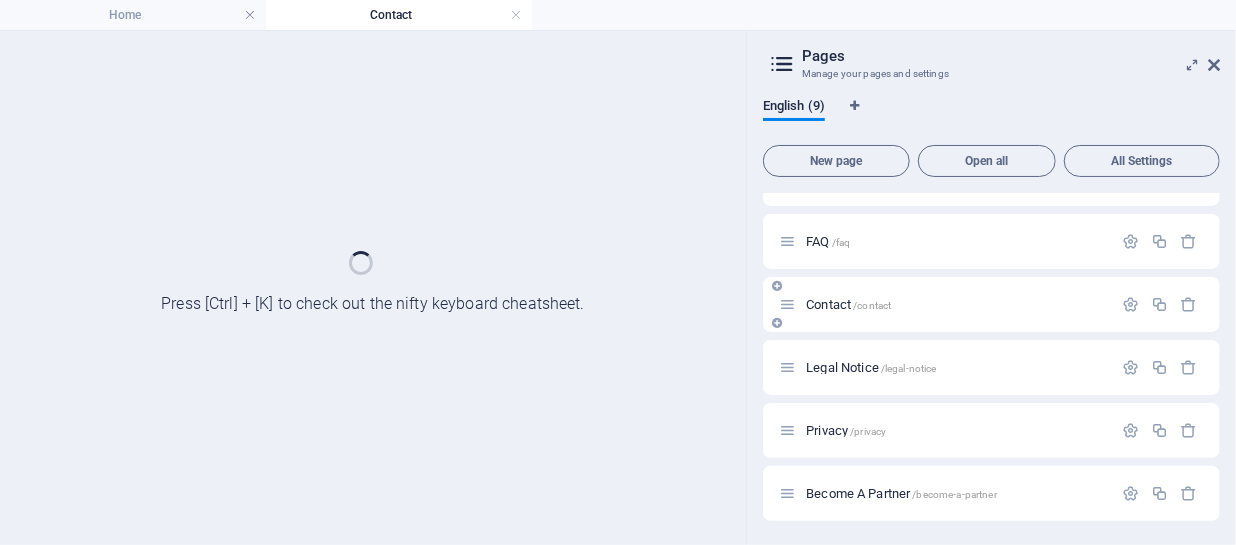 scroll, scrollTop: 231, scrollLeft: 0, axis: vertical 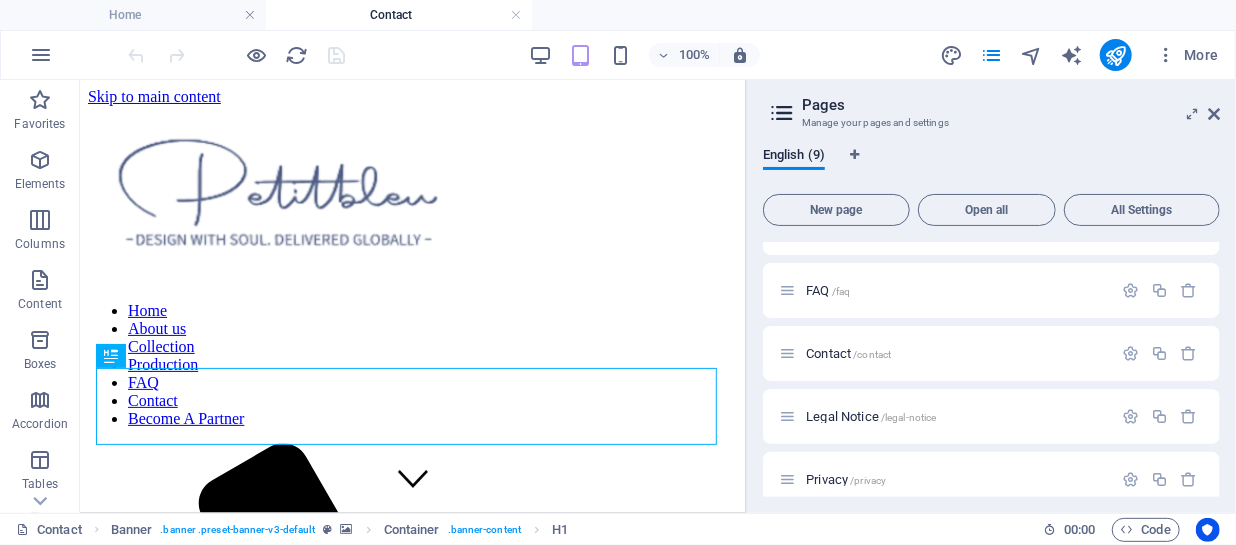 click on "Pages" at bounding box center (1011, 105) 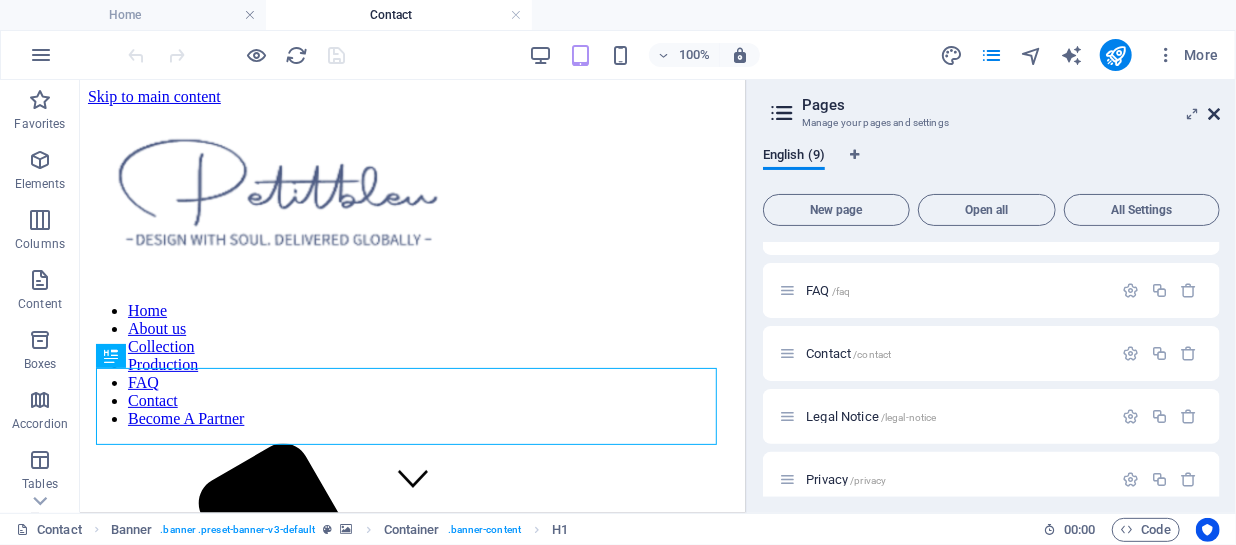 drag, startPoint x: 1214, startPoint y: 118, endPoint x: 721, endPoint y: 115, distance: 493.00912 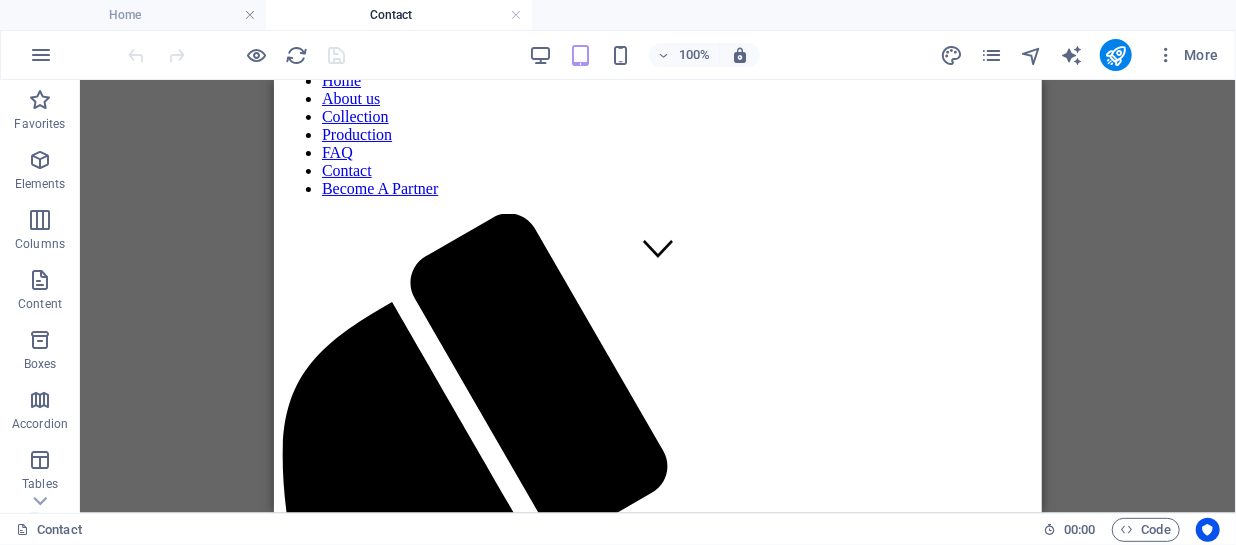 scroll, scrollTop: 213, scrollLeft: 0, axis: vertical 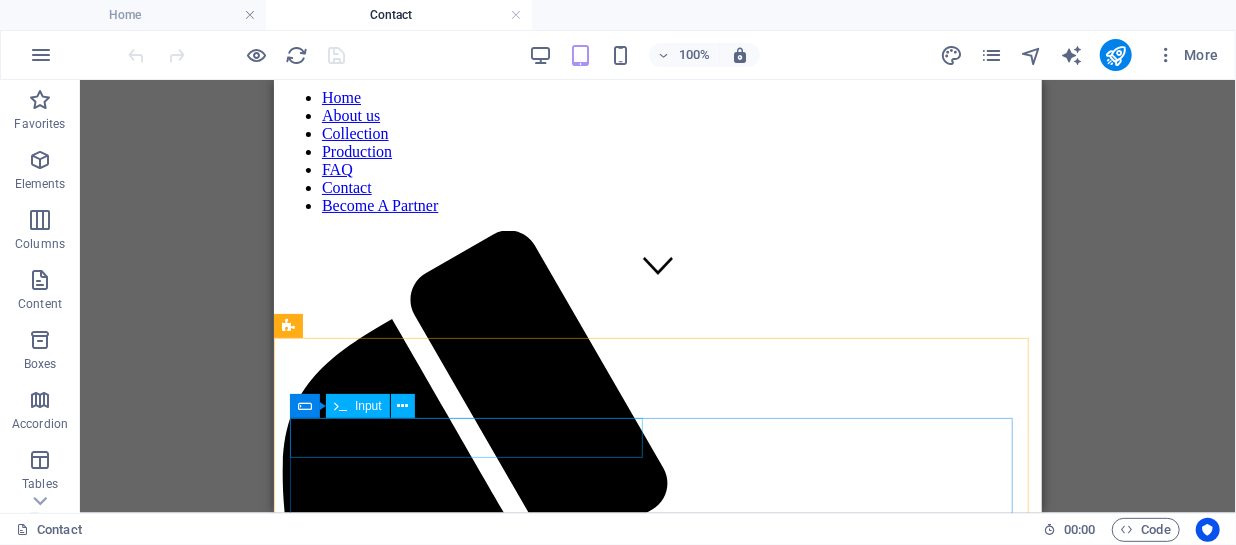 click on "Input" at bounding box center (358, 406) 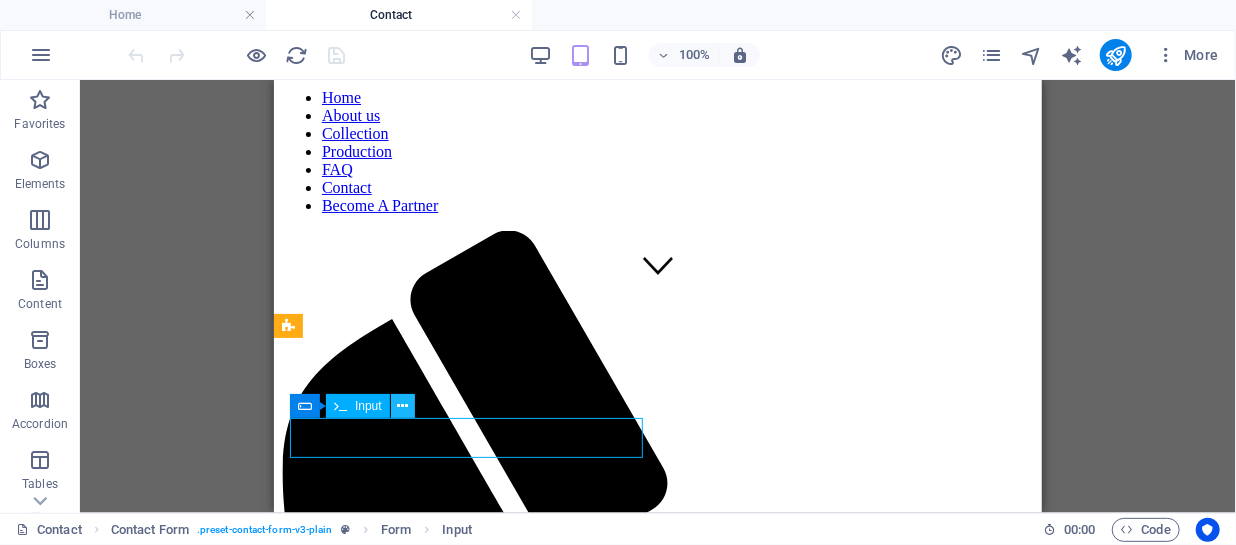 click at bounding box center [402, 406] 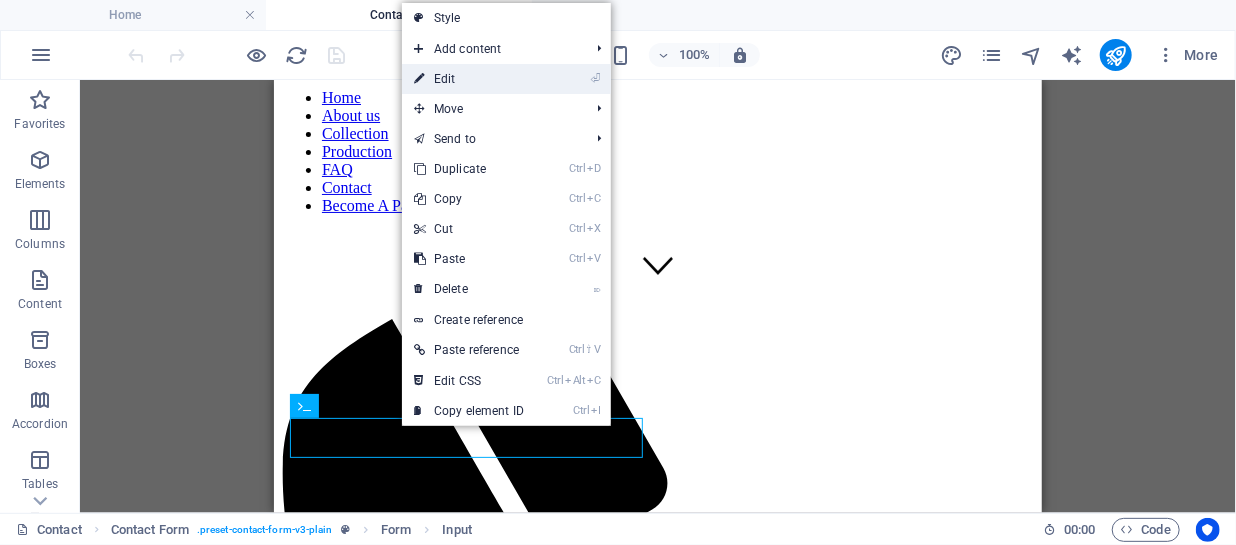 click on "⏎  Edit" at bounding box center [469, 79] 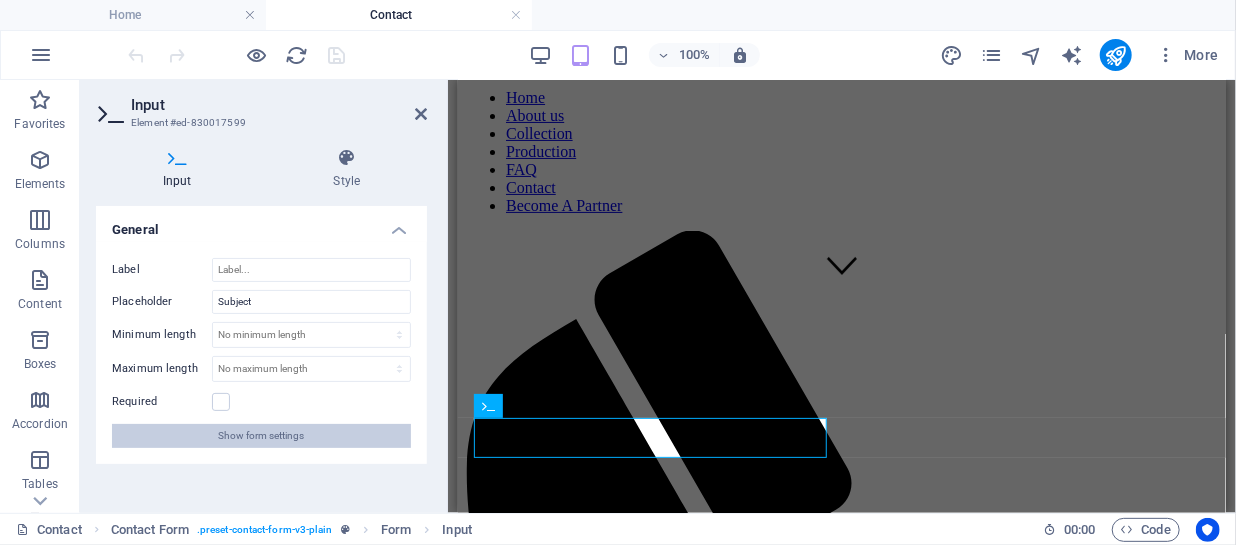 click on "Show form settings" at bounding box center [261, 436] 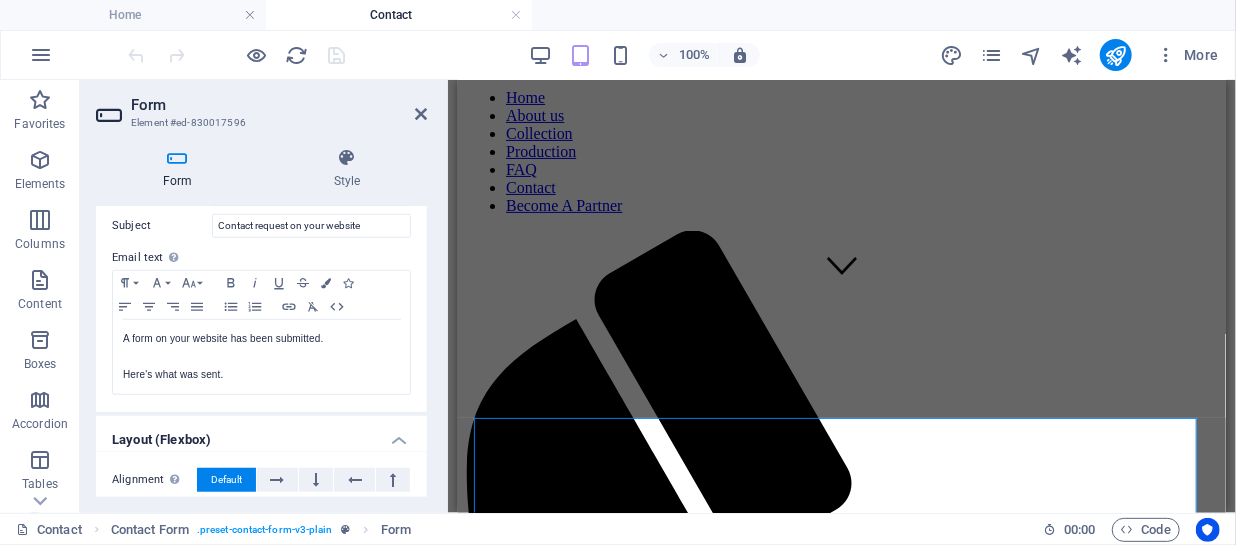 scroll, scrollTop: 670, scrollLeft: 0, axis: vertical 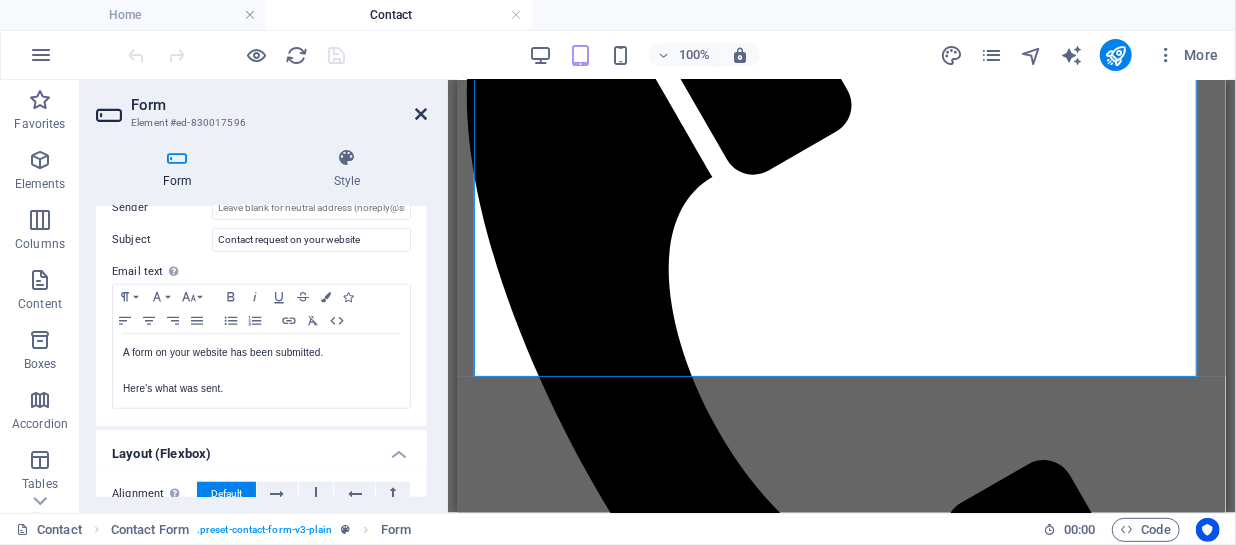 drag, startPoint x: 419, startPoint y: 115, endPoint x: 205, endPoint y: 74, distance: 217.89218 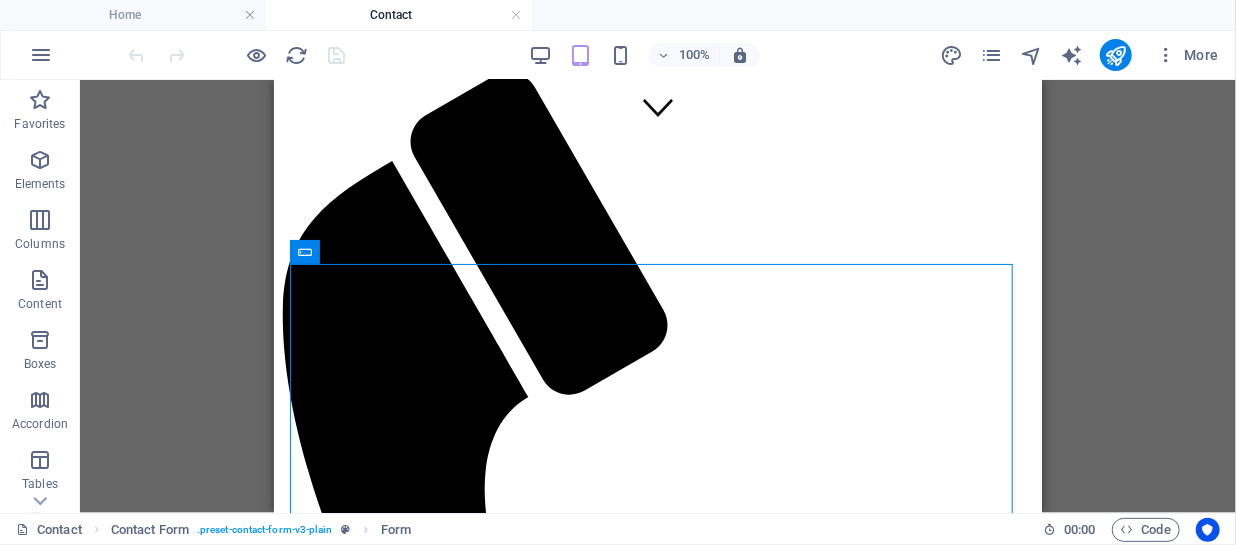 scroll, scrollTop: 368, scrollLeft: 0, axis: vertical 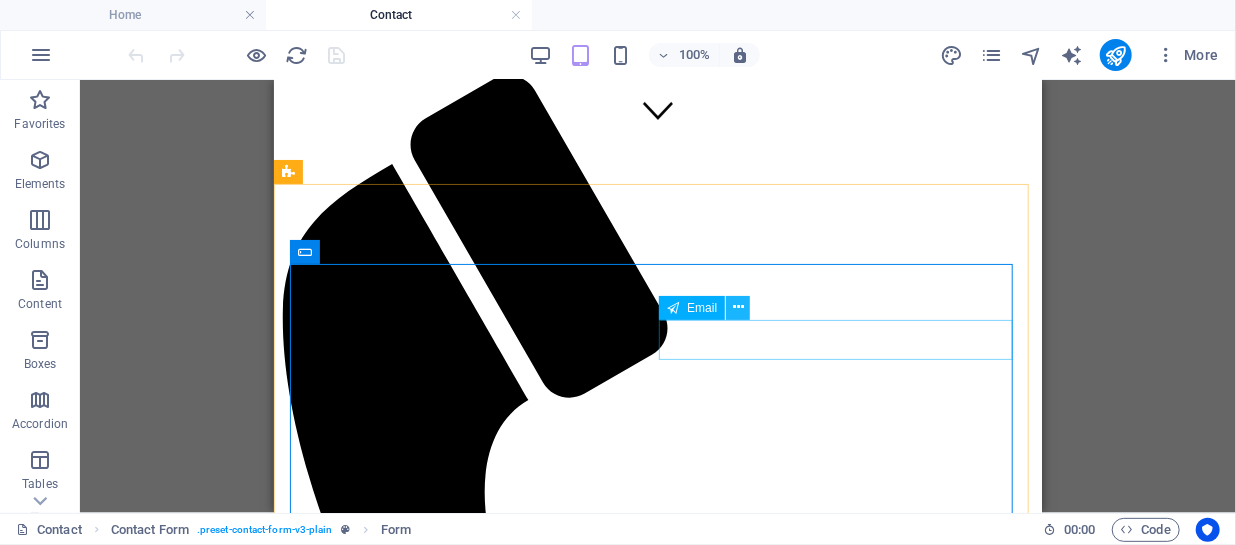 click at bounding box center [738, 307] 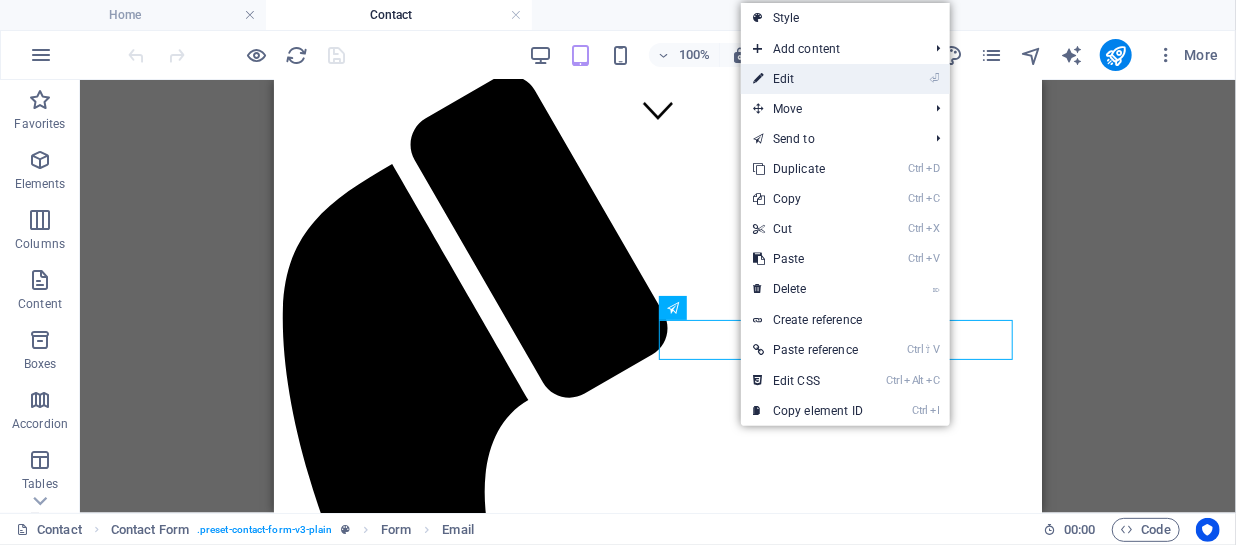 click on "⏎  Edit" at bounding box center (808, 79) 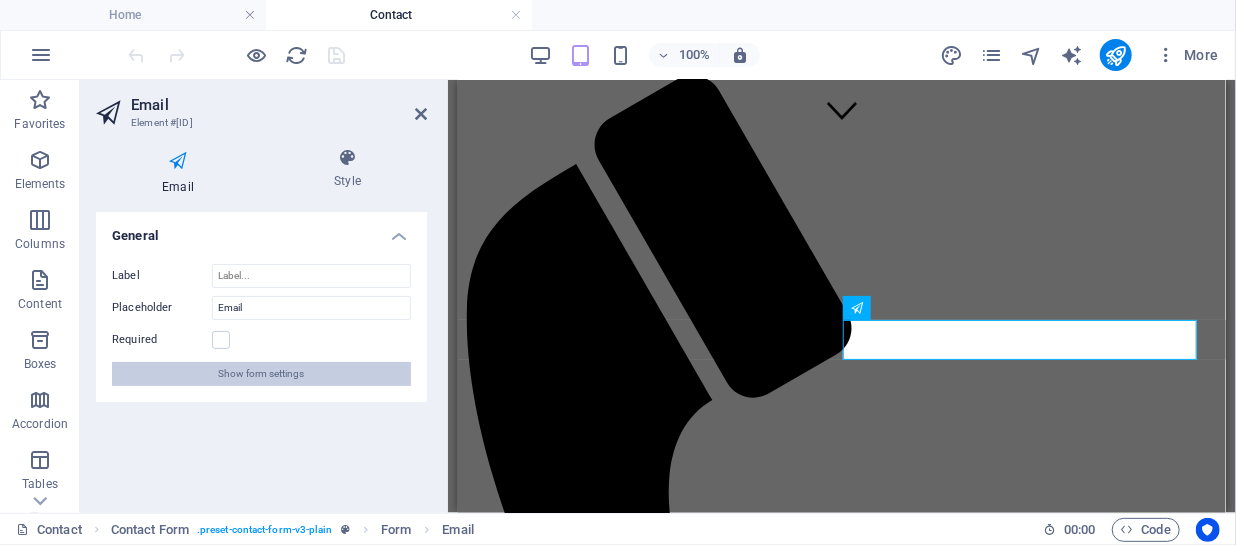 click on "Show form settings" at bounding box center (261, 374) 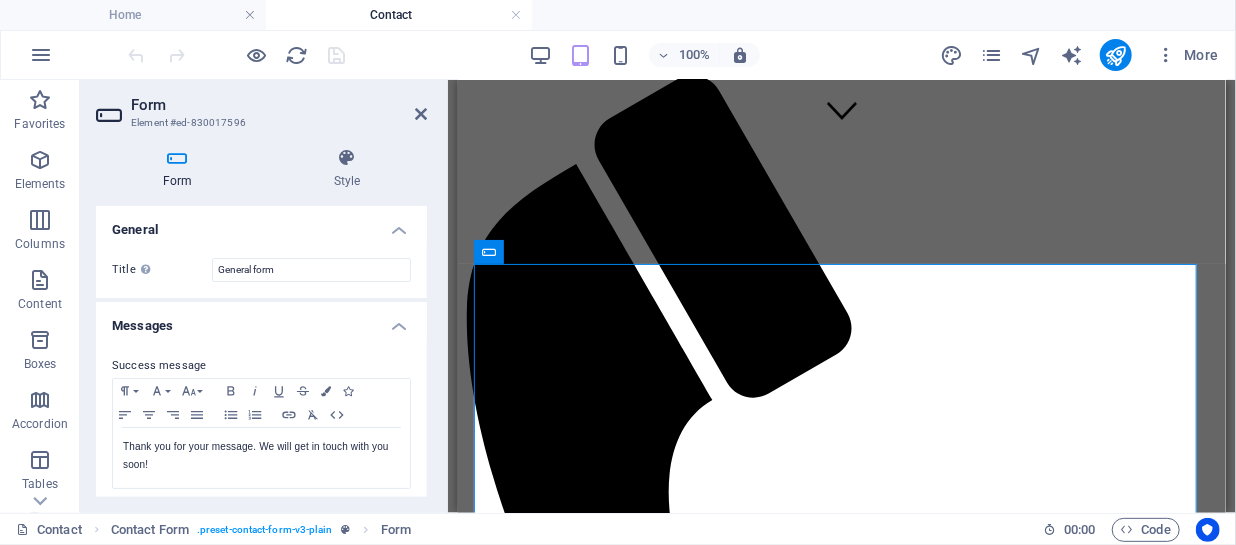 click on "Form Element #ed-830017596" at bounding box center [261, 106] 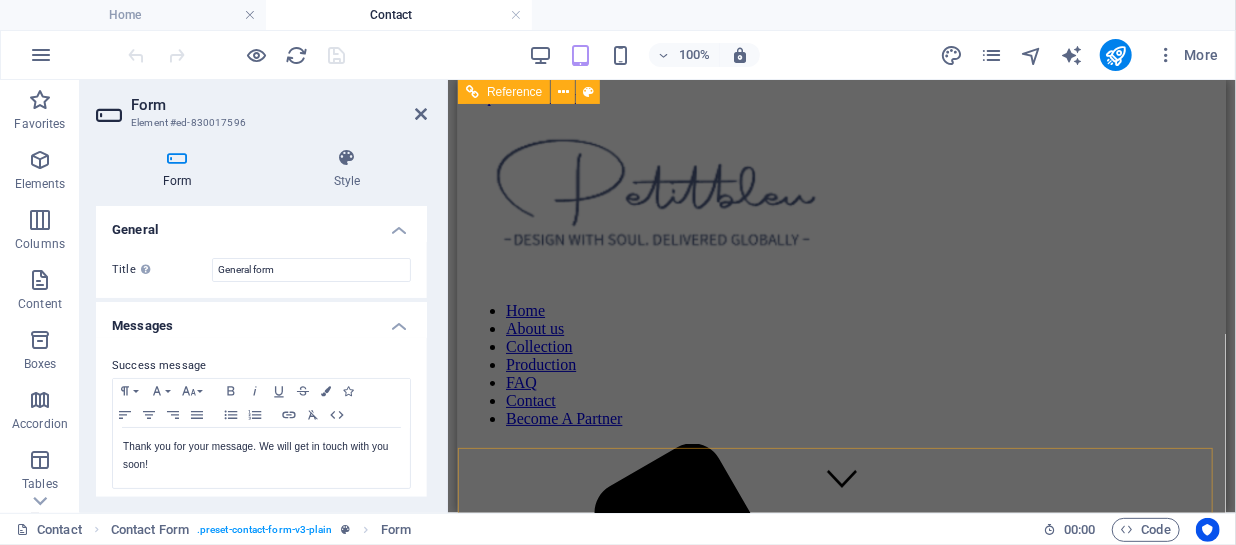 scroll, scrollTop: 379, scrollLeft: 0, axis: vertical 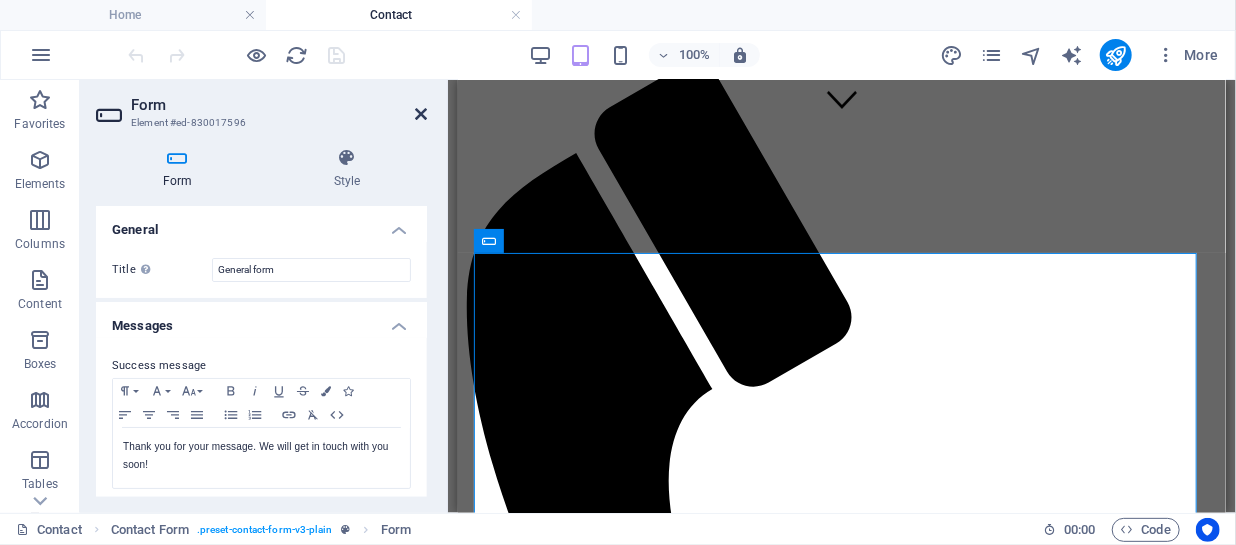 drag, startPoint x: 425, startPoint y: 106, endPoint x: 415, endPoint y: 189, distance: 83.60024 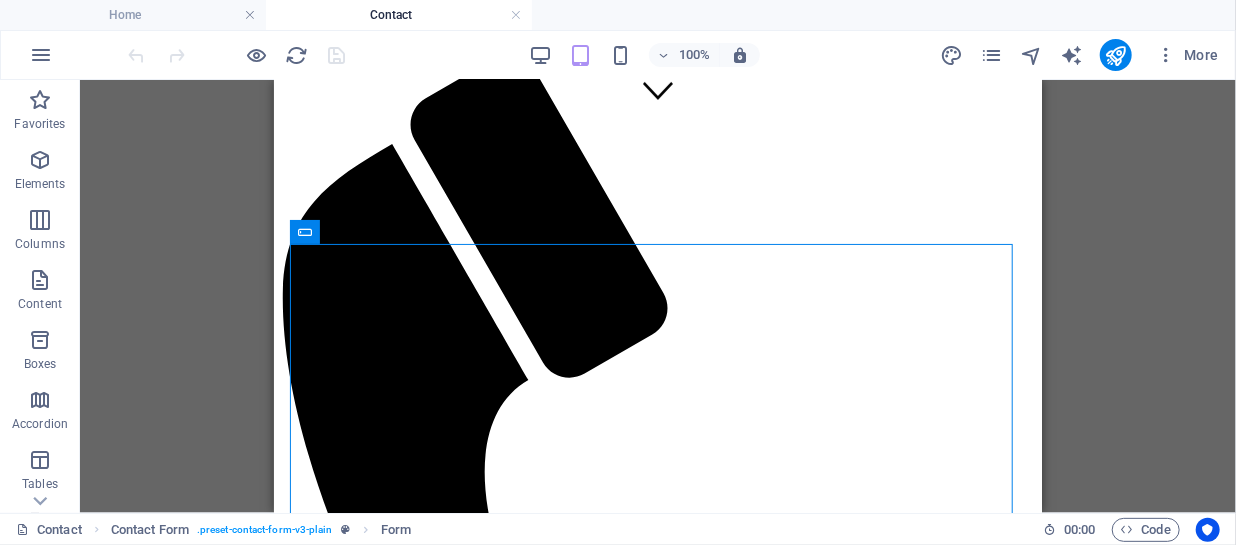 scroll, scrollTop: 374, scrollLeft: 0, axis: vertical 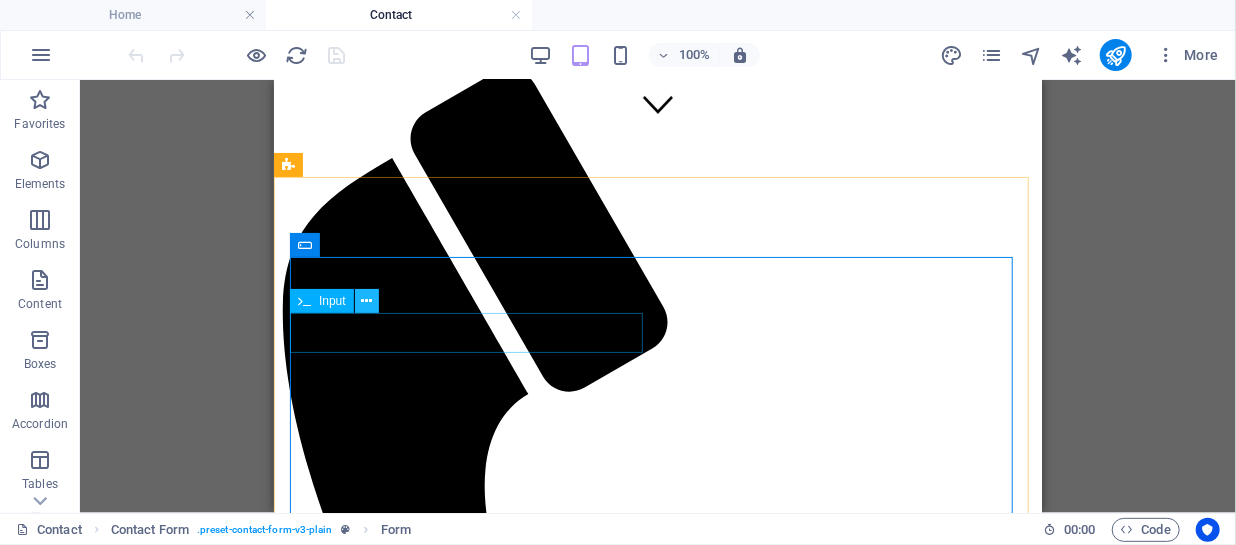 click at bounding box center [366, 301] 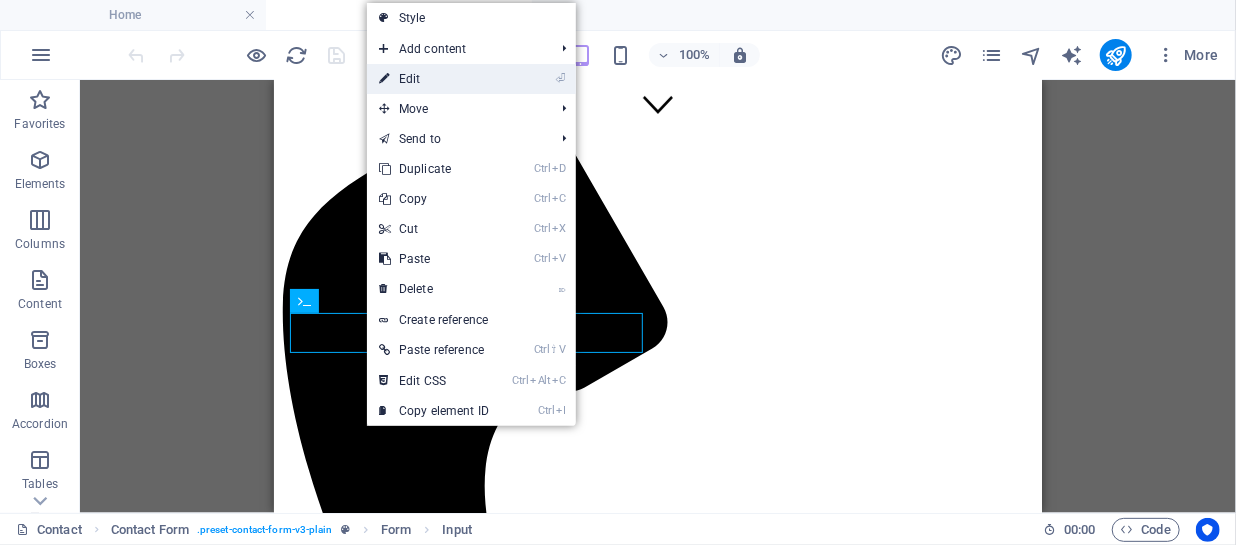 click on "⏎  Edit" at bounding box center [434, 79] 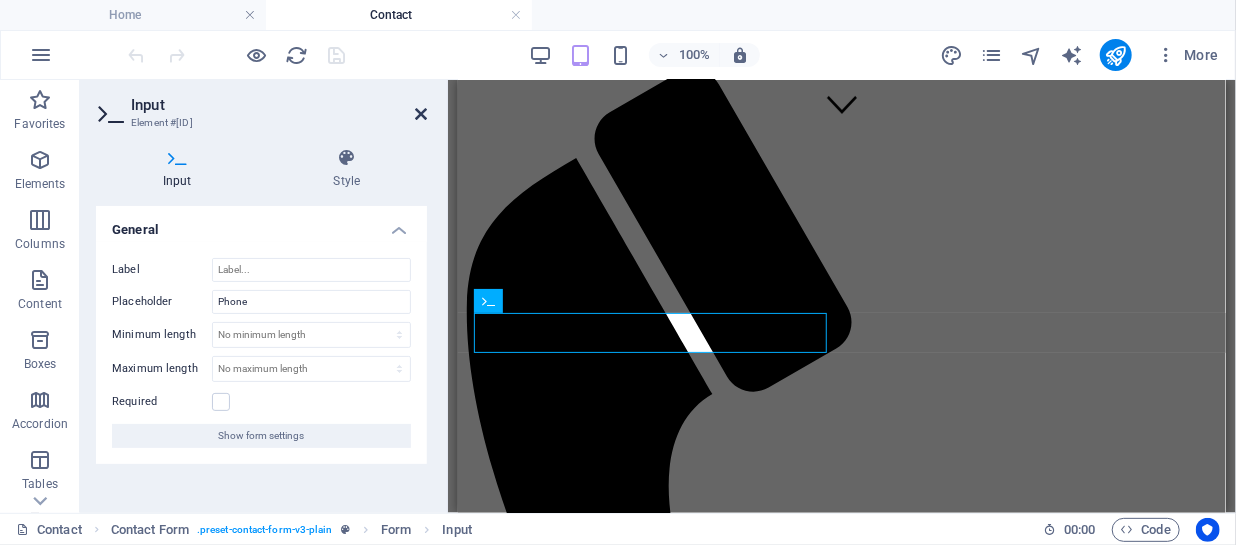 click at bounding box center [421, 114] 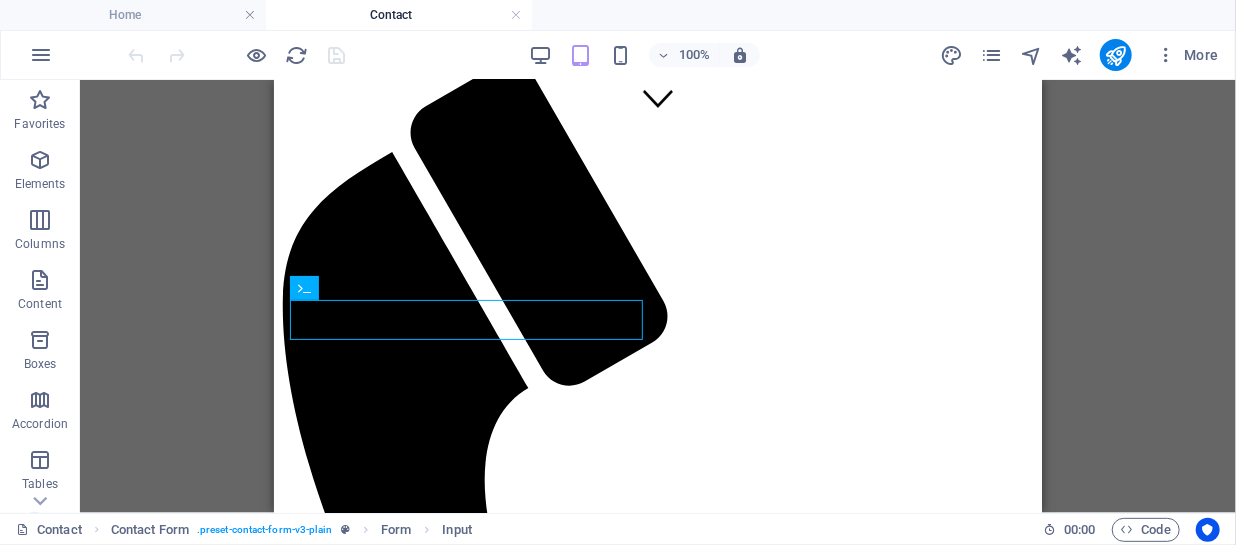scroll, scrollTop: 340, scrollLeft: 0, axis: vertical 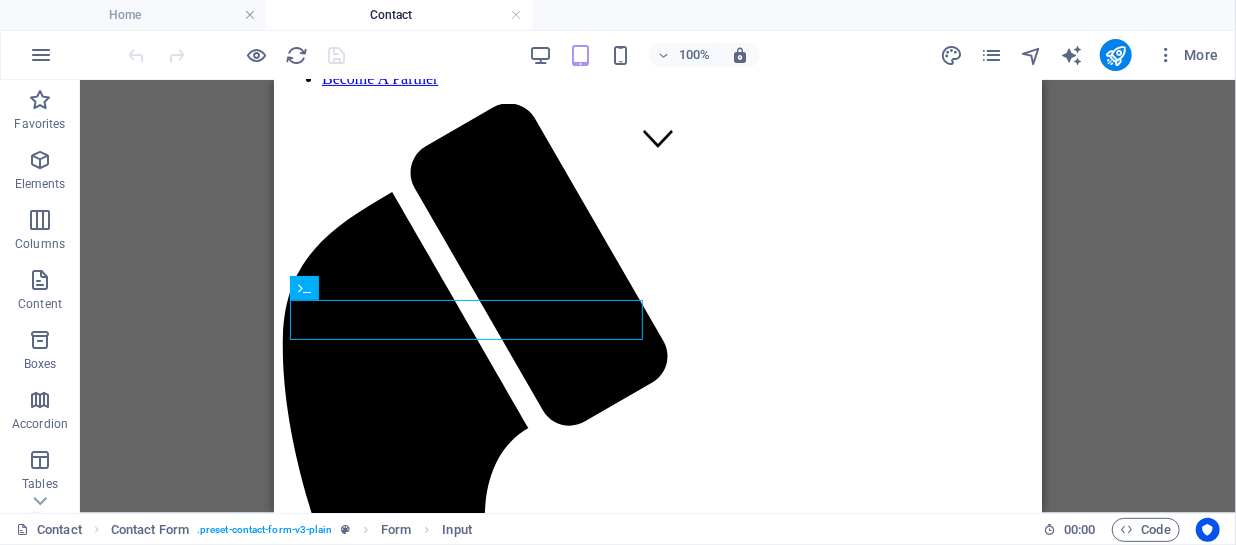 drag, startPoint x: 1036, startPoint y: 217, endPoint x: 1322, endPoint y: 288, distance: 294.68118 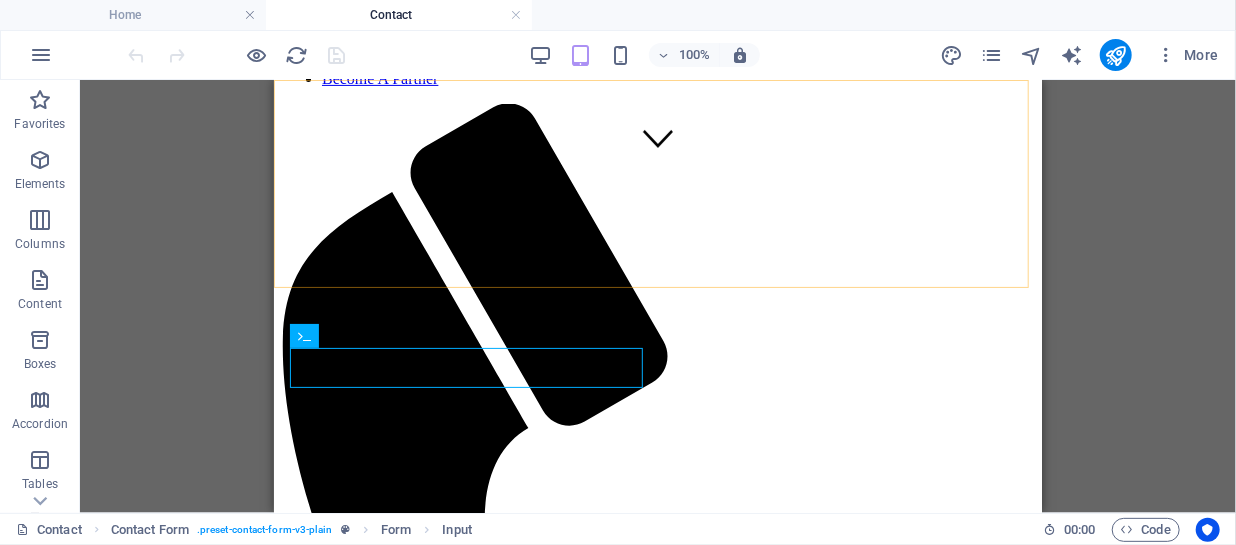 click on "Home About us Collection Production FAQ Contact Become A Partner" at bounding box center [657, 433] 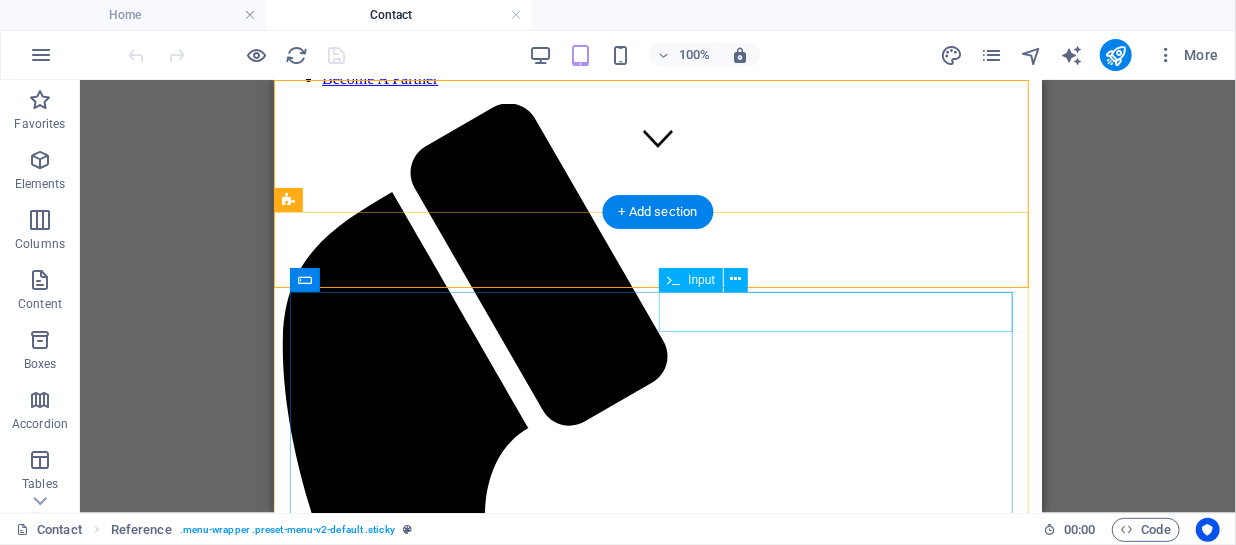 click at bounding box center (657, 1719) 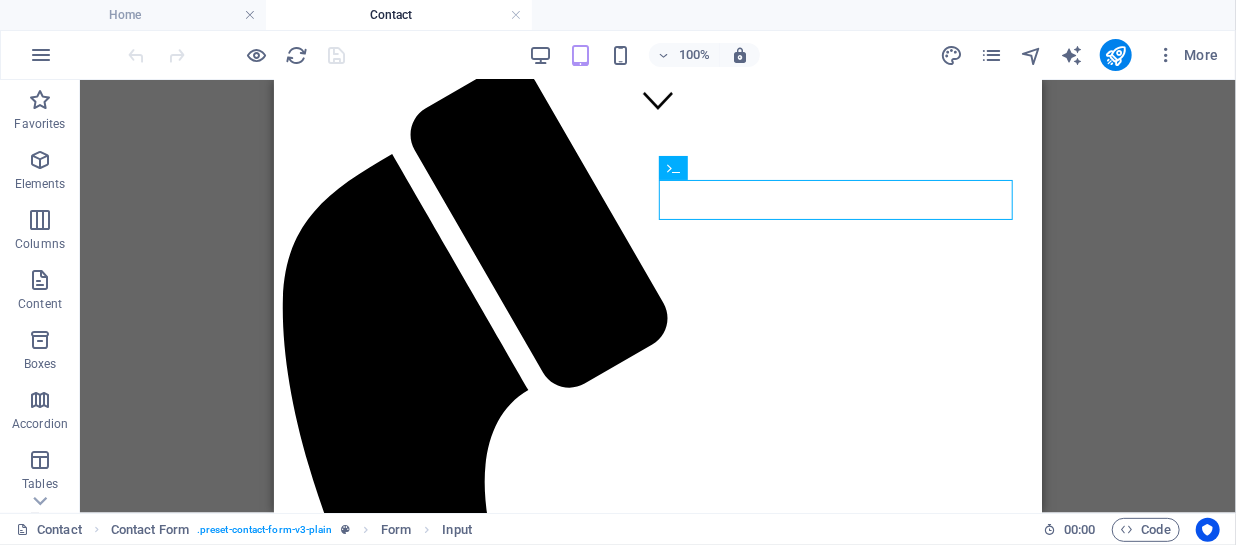 scroll, scrollTop: 497, scrollLeft: 0, axis: vertical 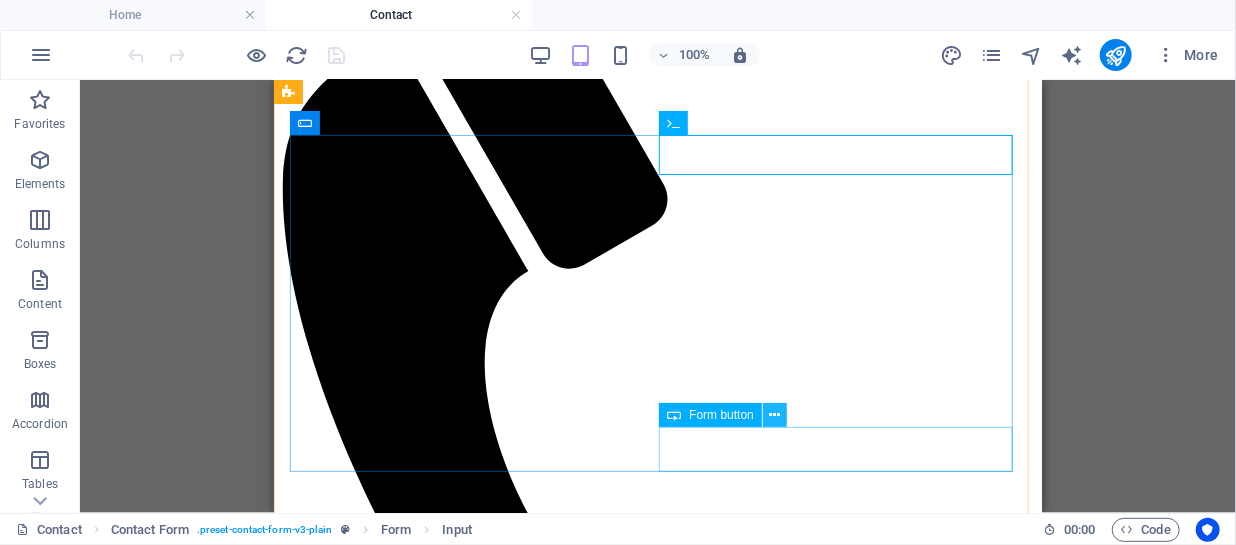 click at bounding box center (774, 415) 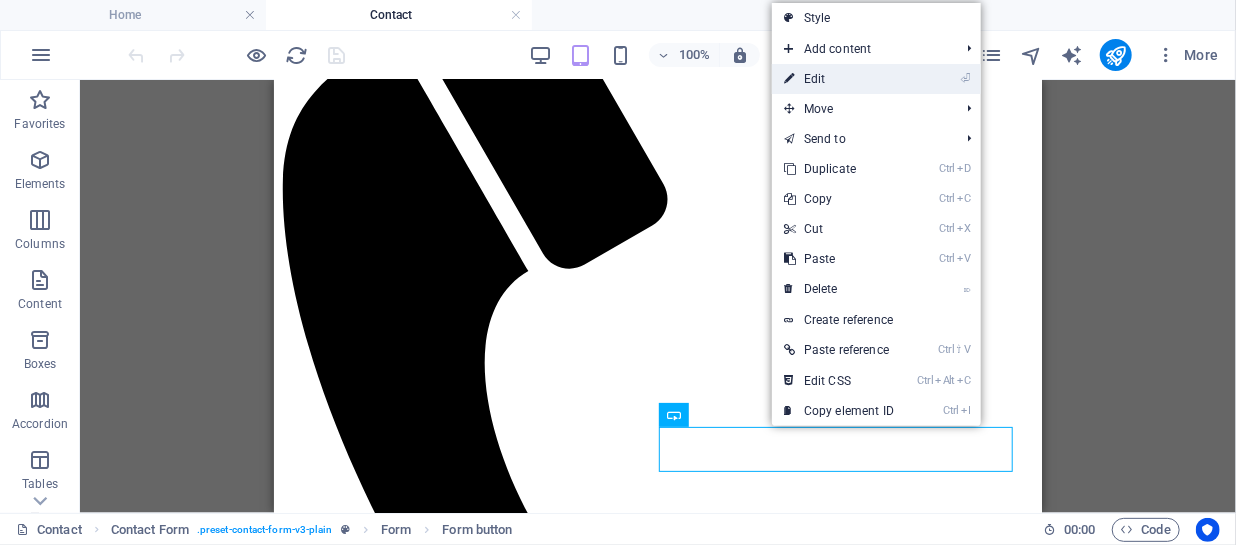 click on "⏎  Edit" at bounding box center (839, 79) 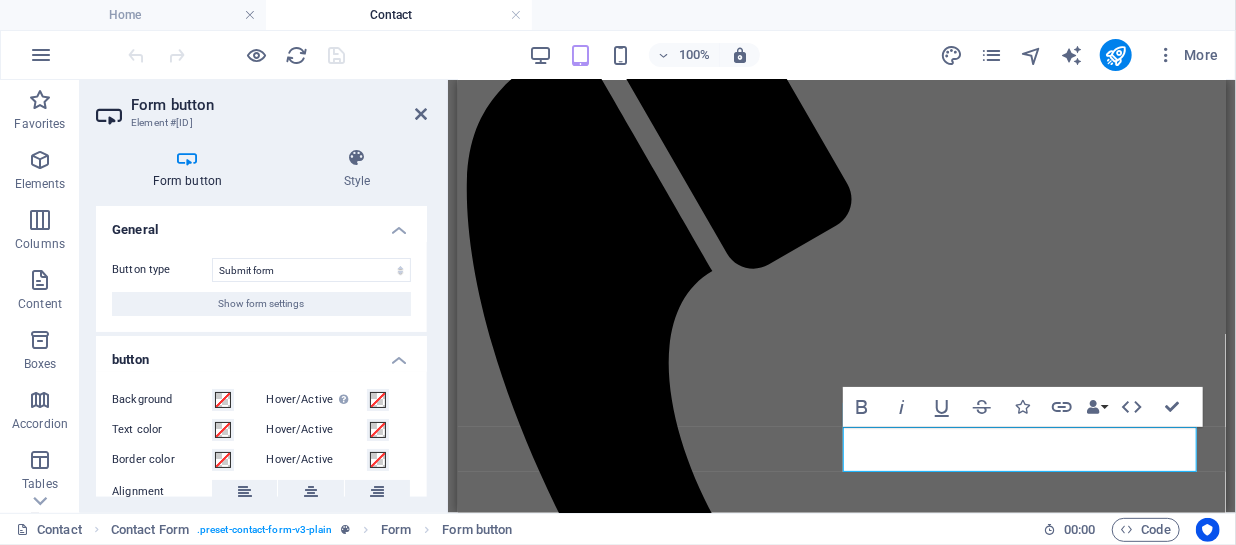 drag, startPoint x: 429, startPoint y: 296, endPoint x: 429, endPoint y: 329, distance: 33 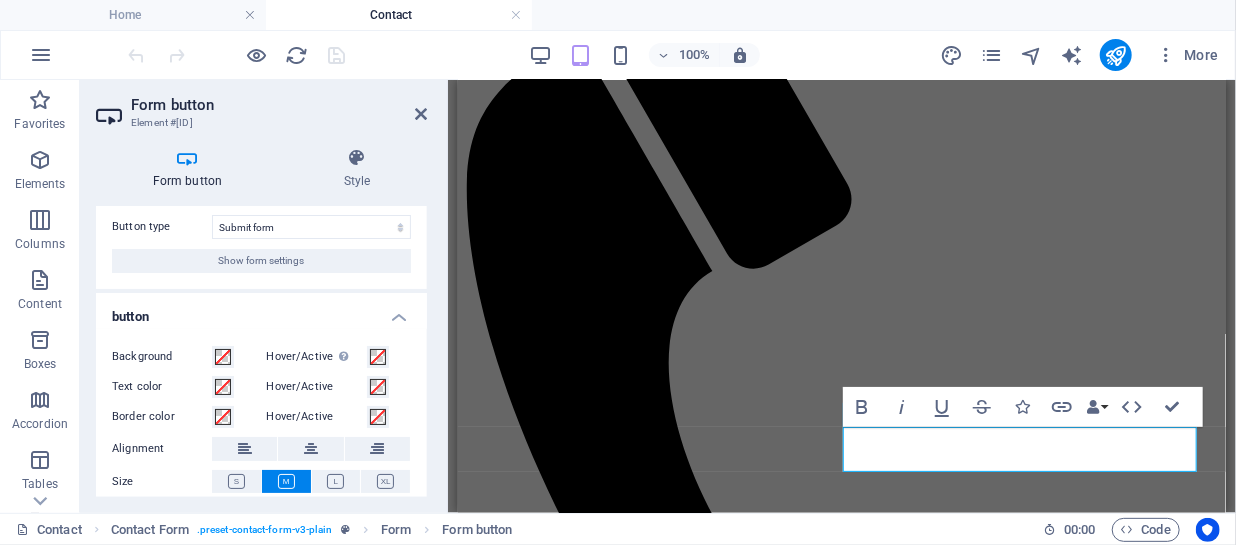 scroll, scrollTop: 0, scrollLeft: 0, axis: both 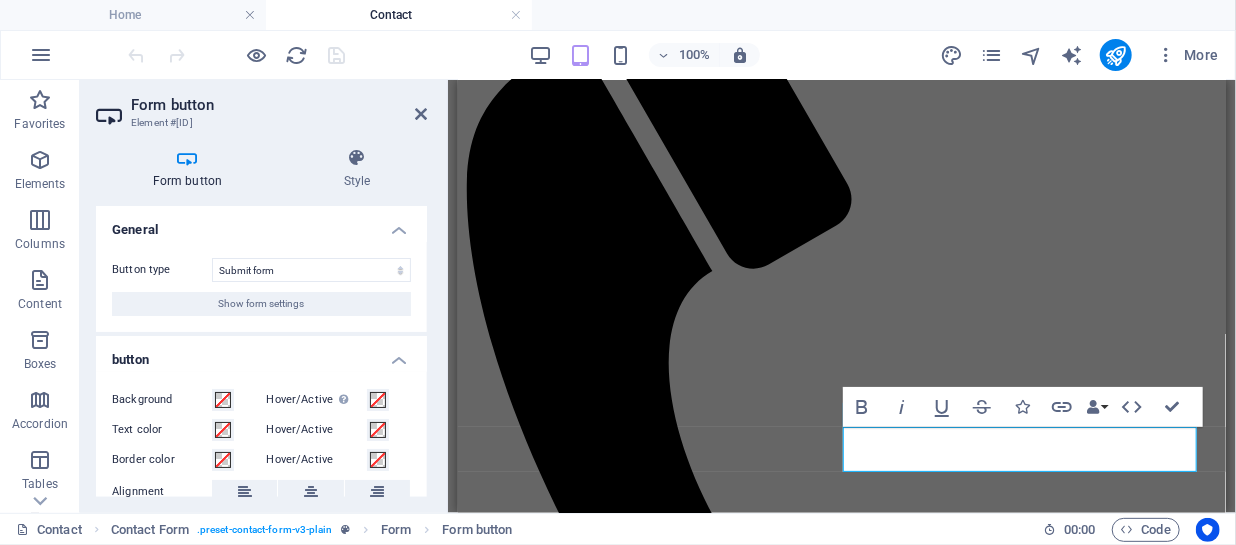 drag, startPoint x: 426, startPoint y: 329, endPoint x: 10, endPoint y: 150, distance: 452.87637 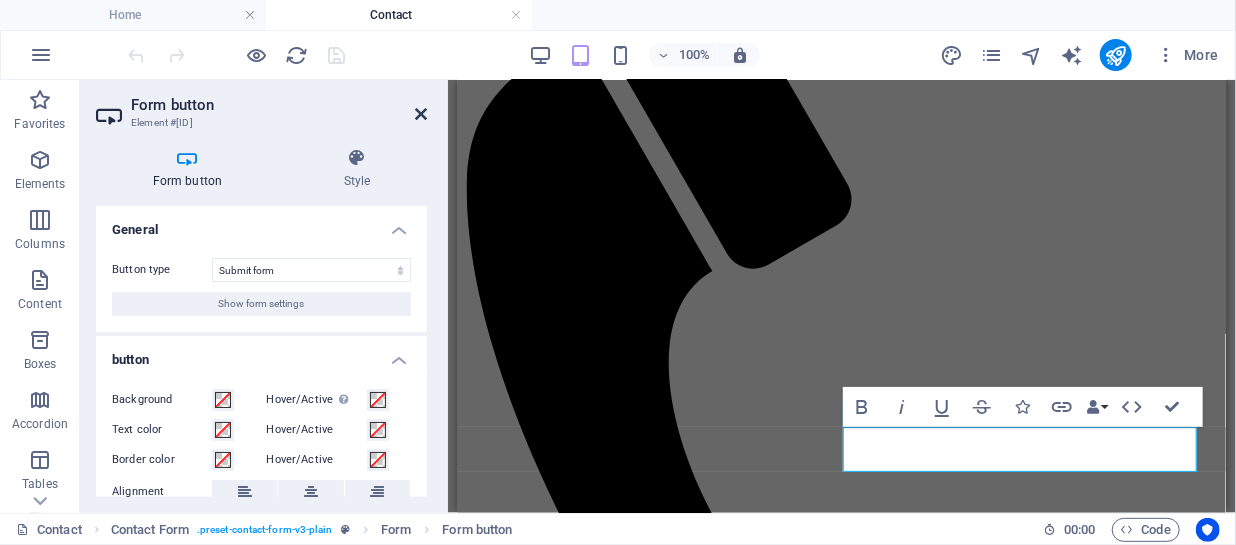 click at bounding box center (421, 114) 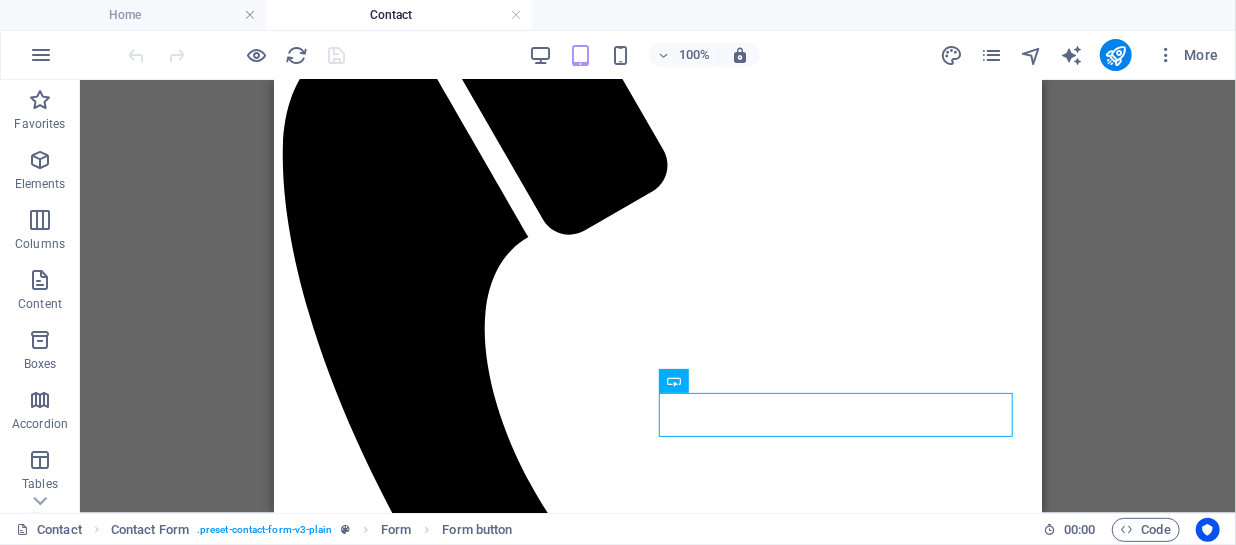 scroll, scrollTop: 566, scrollLeft: 0, axis: vertical 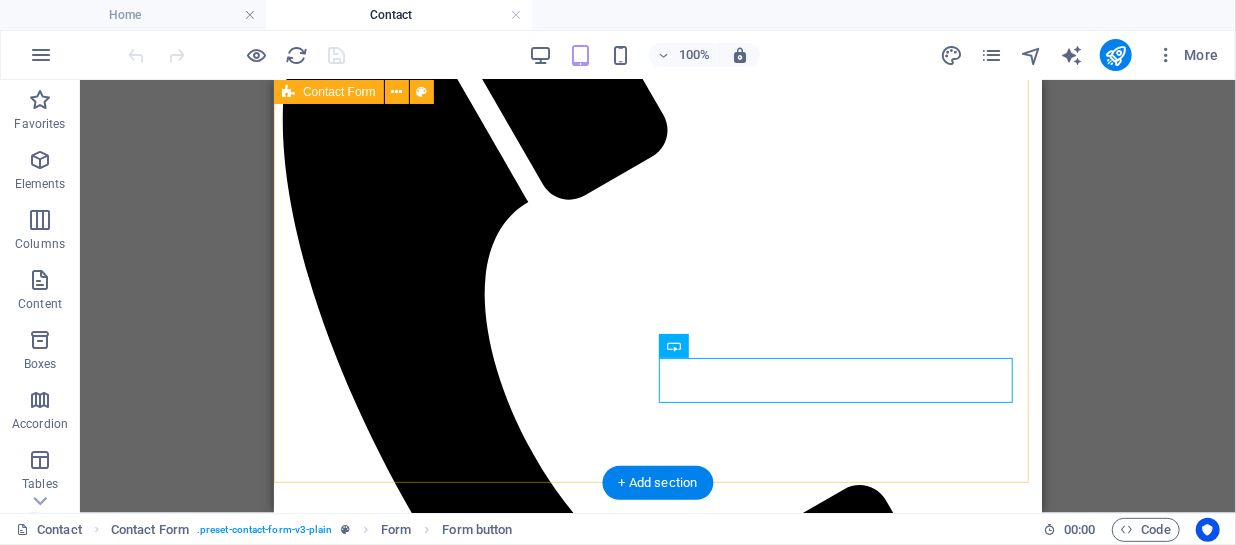 click on "I have read and understand the privacy policy. Unreadable? Load new Submit" at bounding box center (657, 1640) 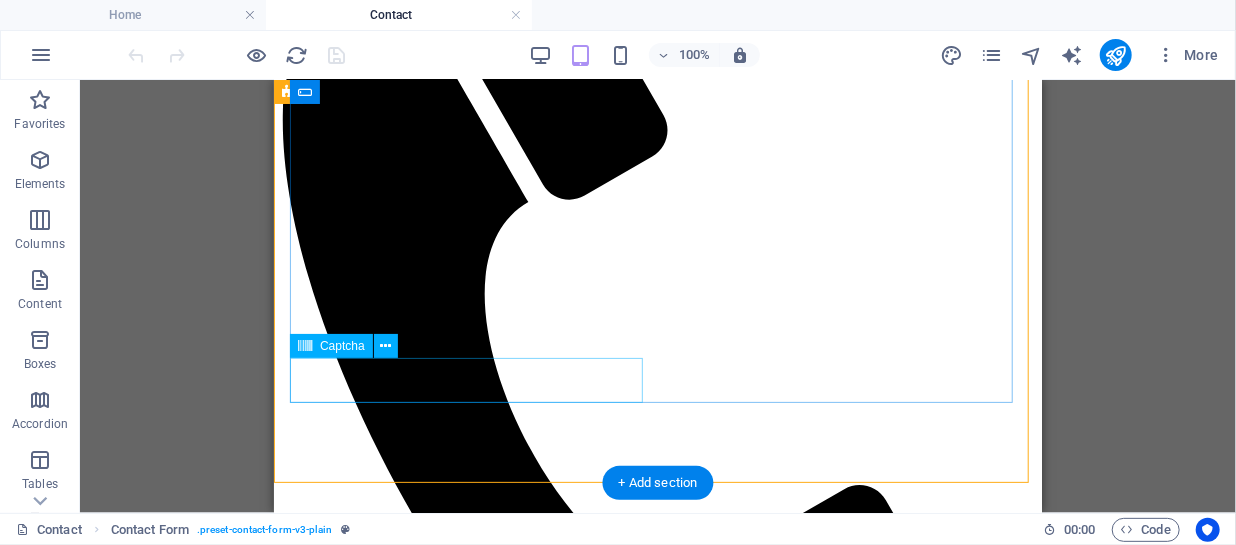 click on "Unreadable? Load new" at bounding box center (657, 1755) 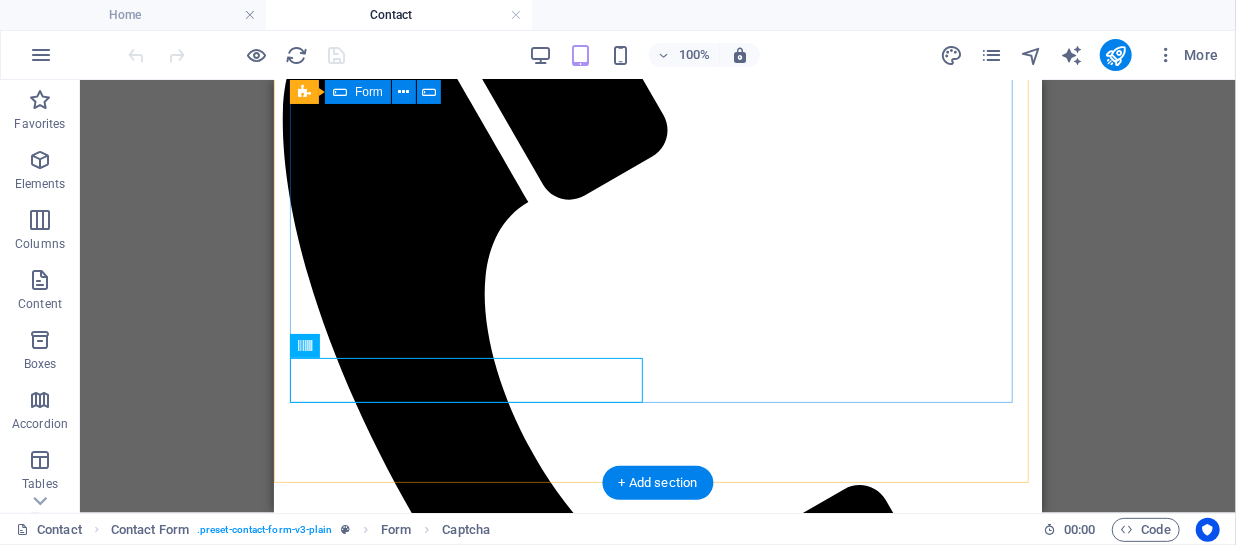 click on "I have read and understand the privacy policy. Unreadable? Load new Submit" at bounding box center [657, 1640] 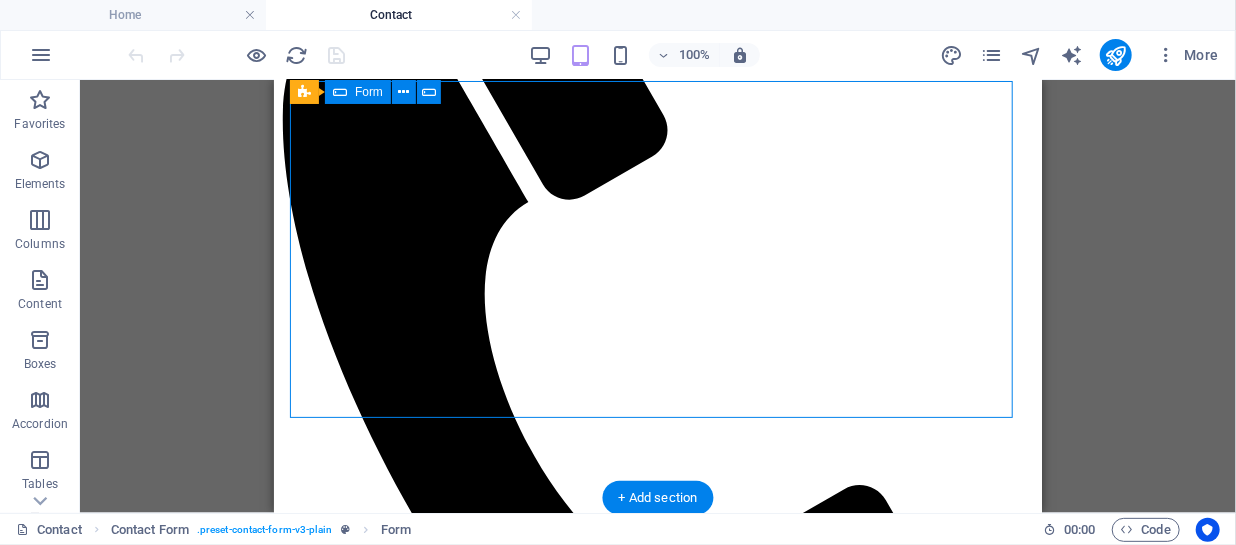 scroll, scrollTop: 187, scrollLeft: 0, axis: vertical 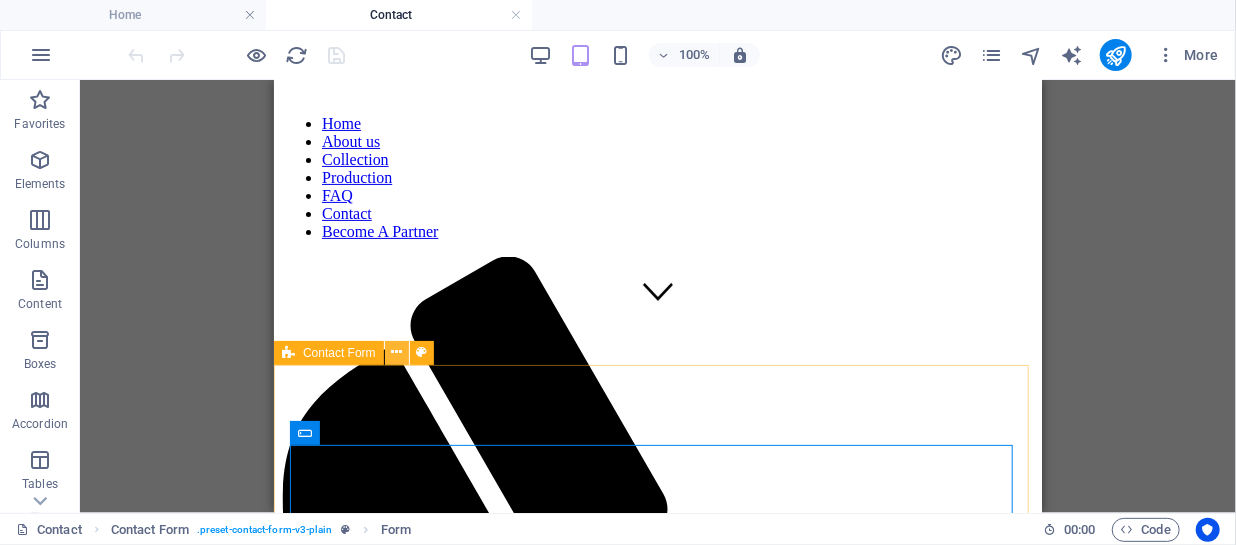 click at bounding box center (396, 352) 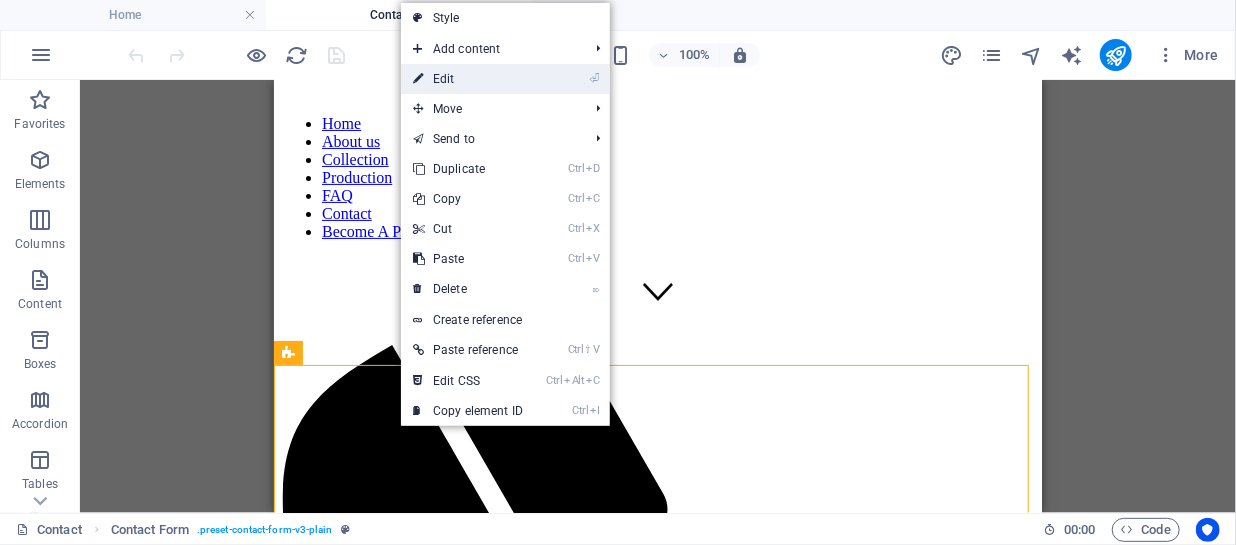 click on "⏎  Edit" at bounding box center (468, 79) 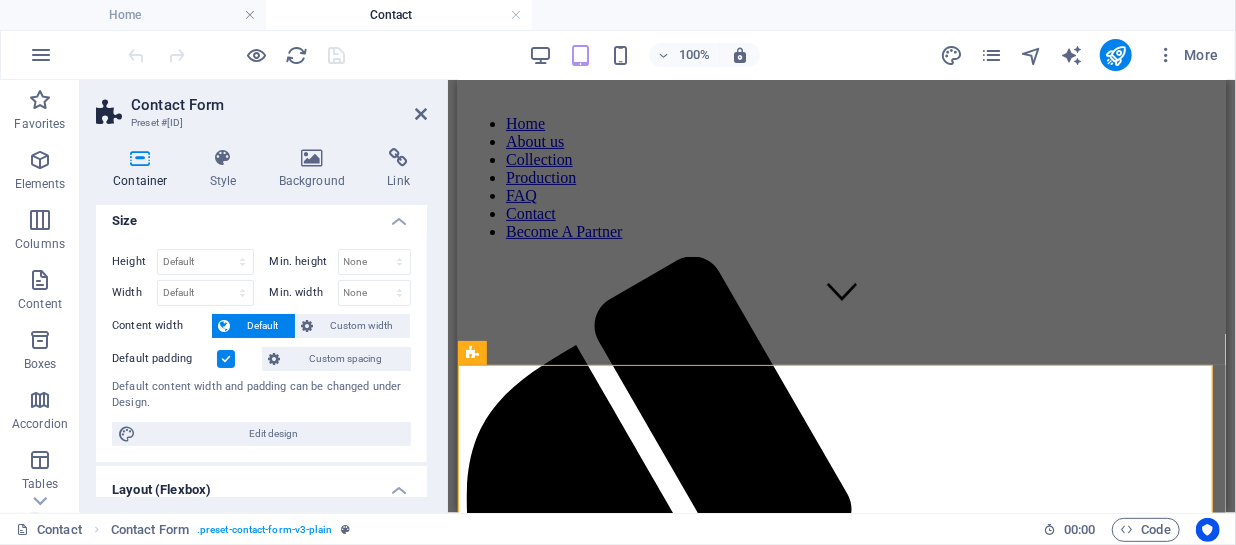 scroll, scrollTop: 0, scrollLeft: 0, axis: both 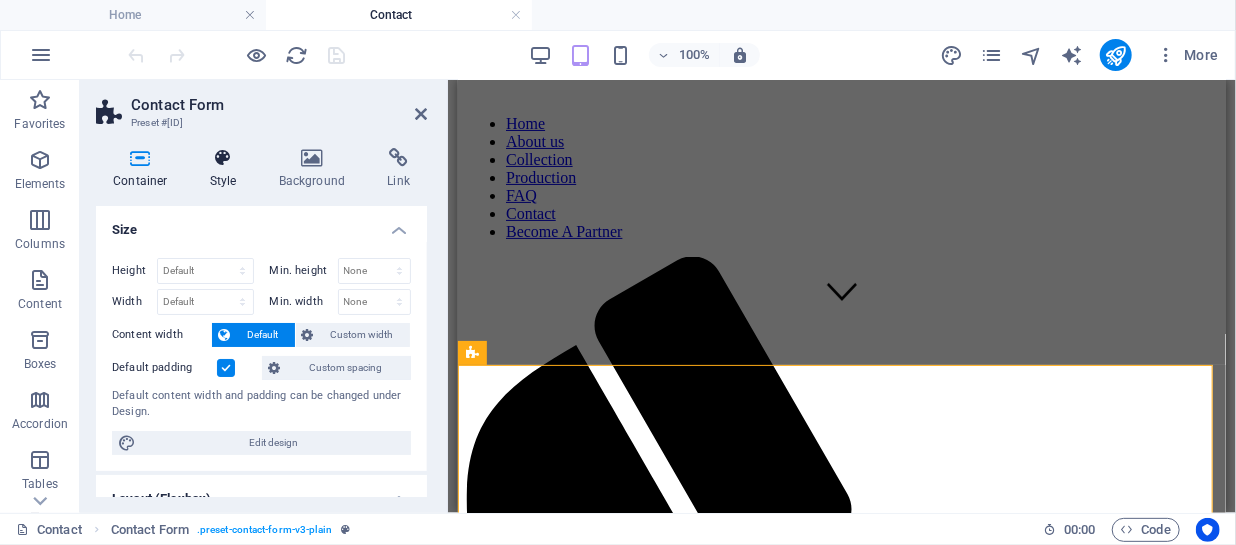 click at bounding box center [223, 158] 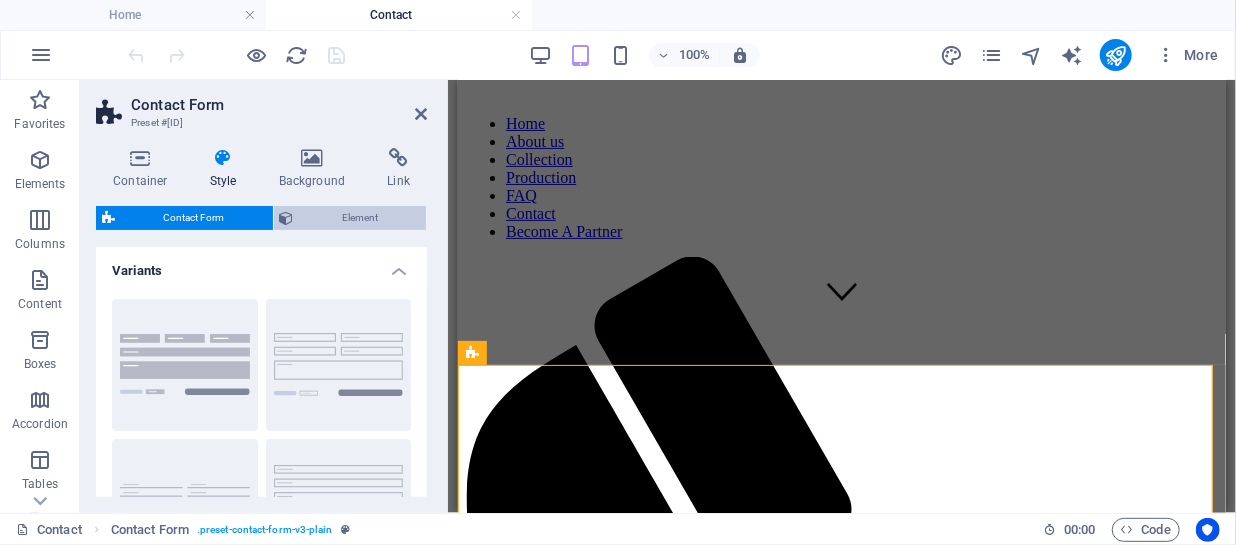 click on "Element" at bounding box center [360, 218] 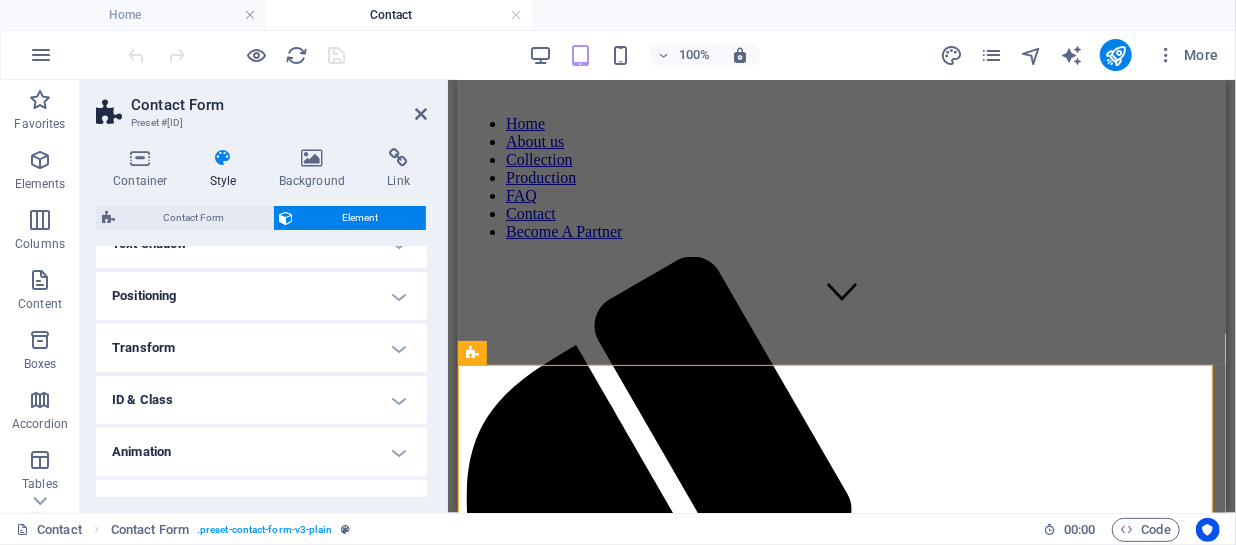 scroll, scrollTop: 380, scrollLeft: 0, axis: vertical 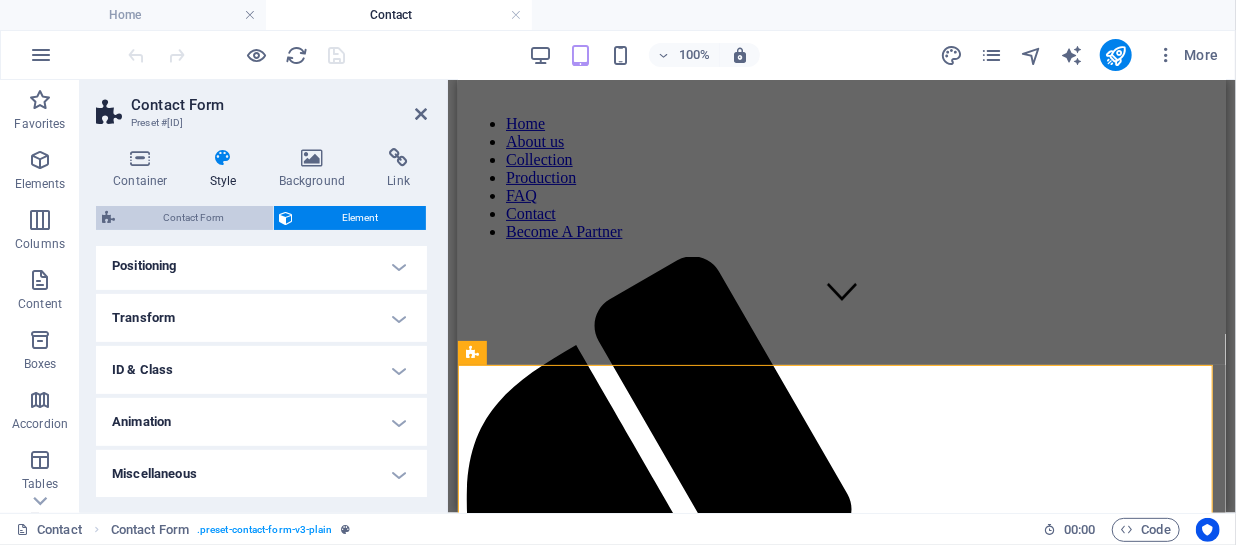 click on "Contact Form" at bounding box center (194, 218) 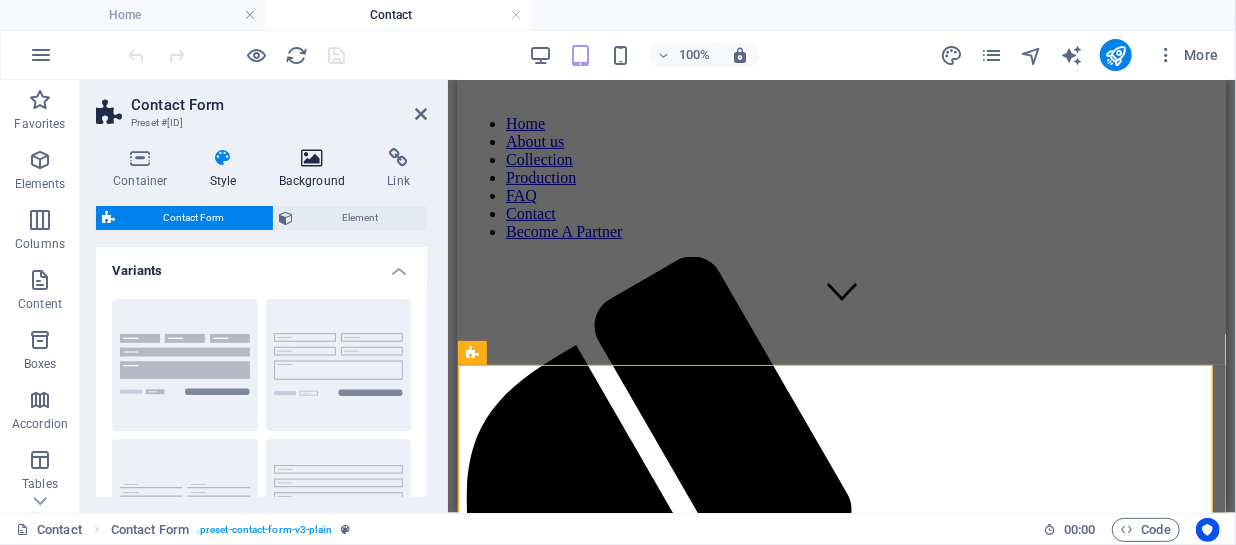 click at bounding box center (312, 158) 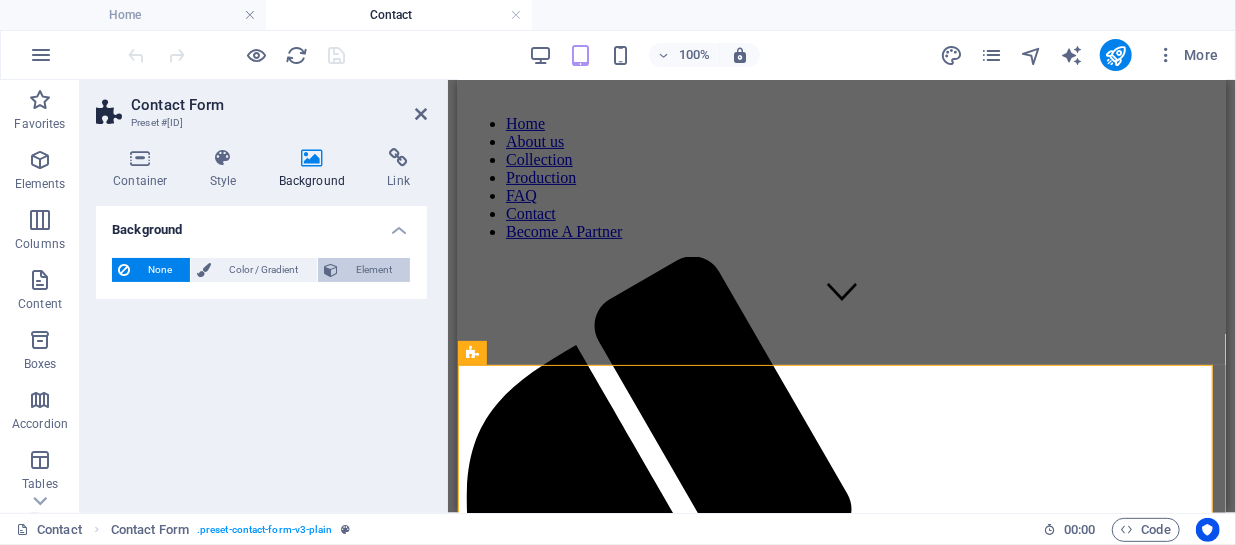 click on "Element" at bounding box center (374, 270) 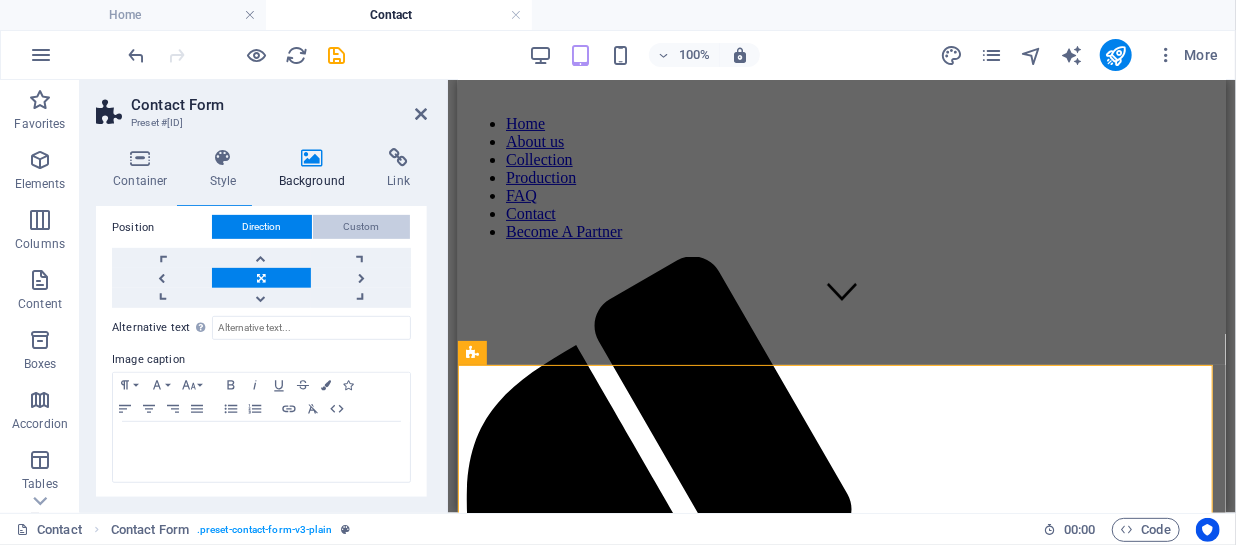 scroll, scrollTop: 490, scrollLeft: 0, axis: vertical 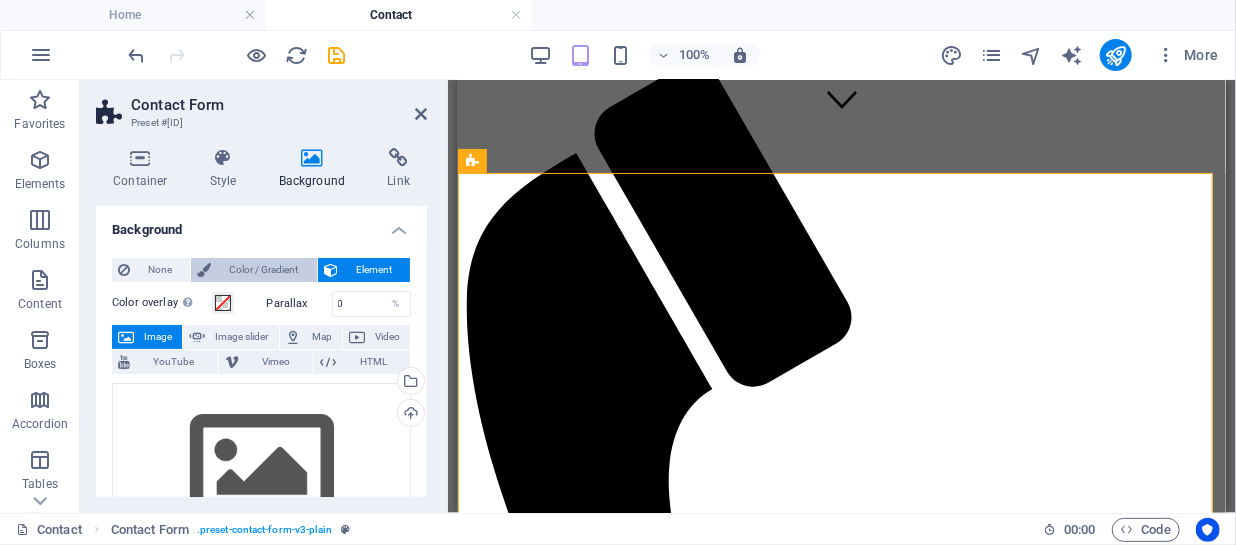 click on "Color / Gradient" at bounding box center (263, 270) 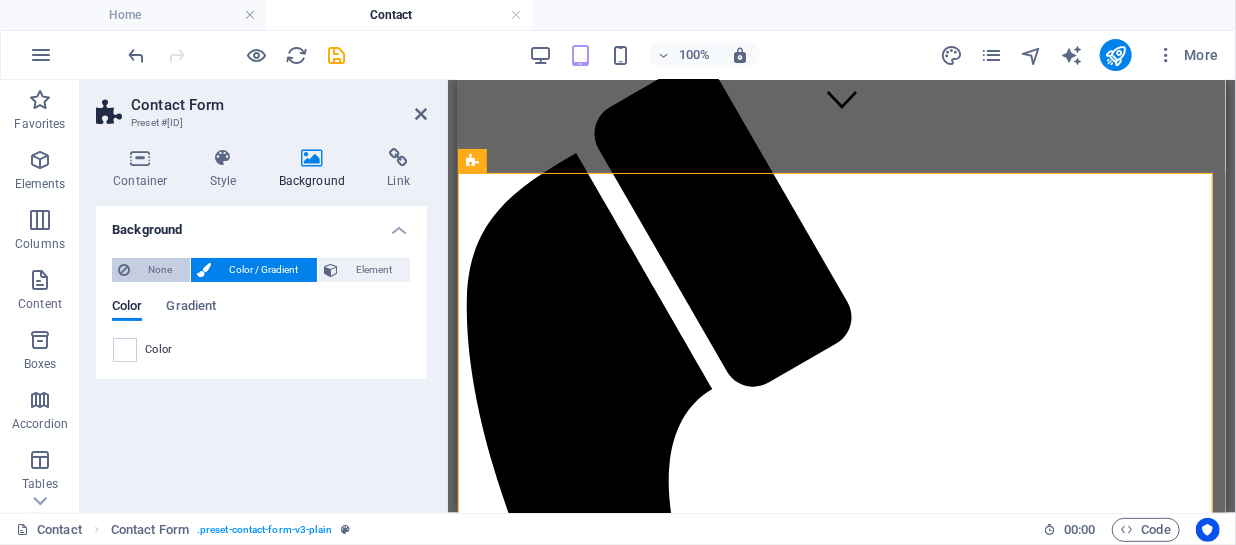 click on "None" at bounding box center [160, 270] 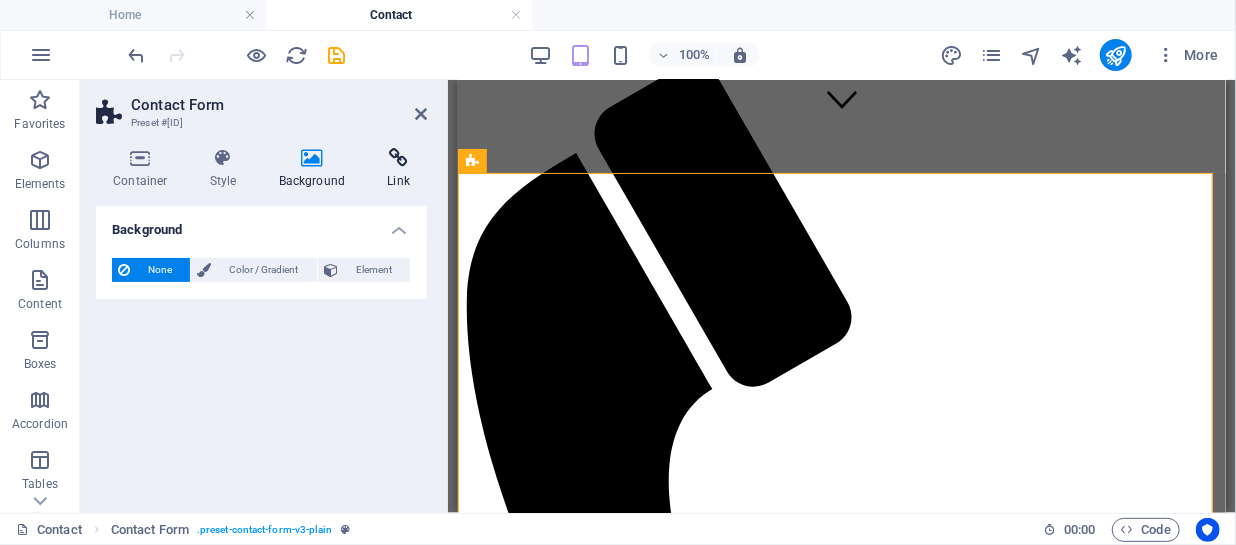 click on "Link" at bounding box center (398, 169) 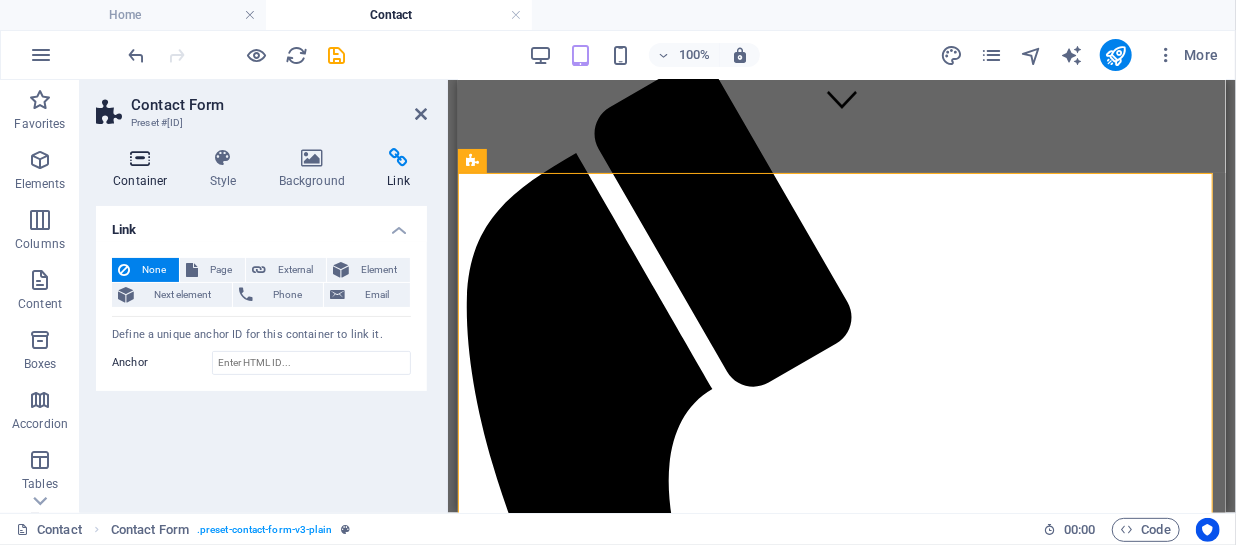 click at bounding box center [140, 158] 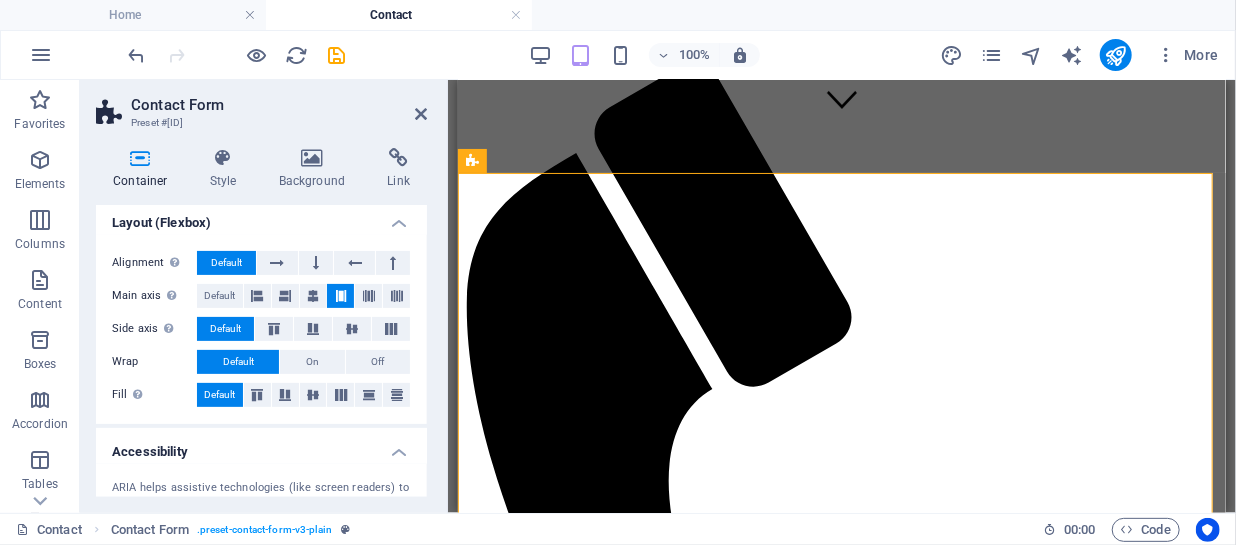 scroll, scrollTop: 212, scrollLeft: 0, axis: vertical 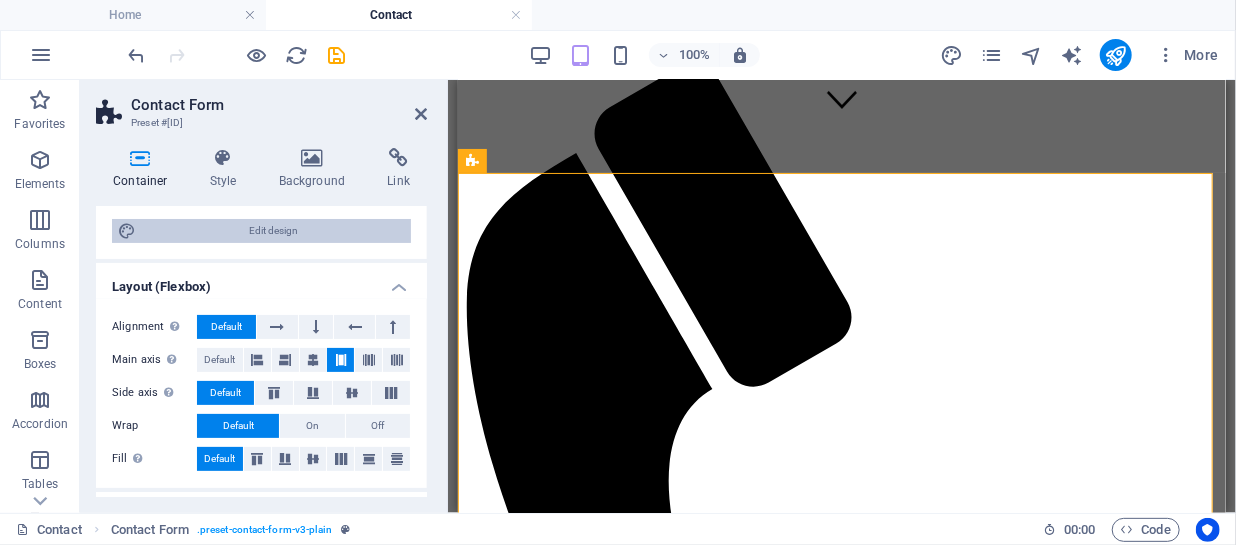 click on "Edit design" at bounding box center (273, 231) 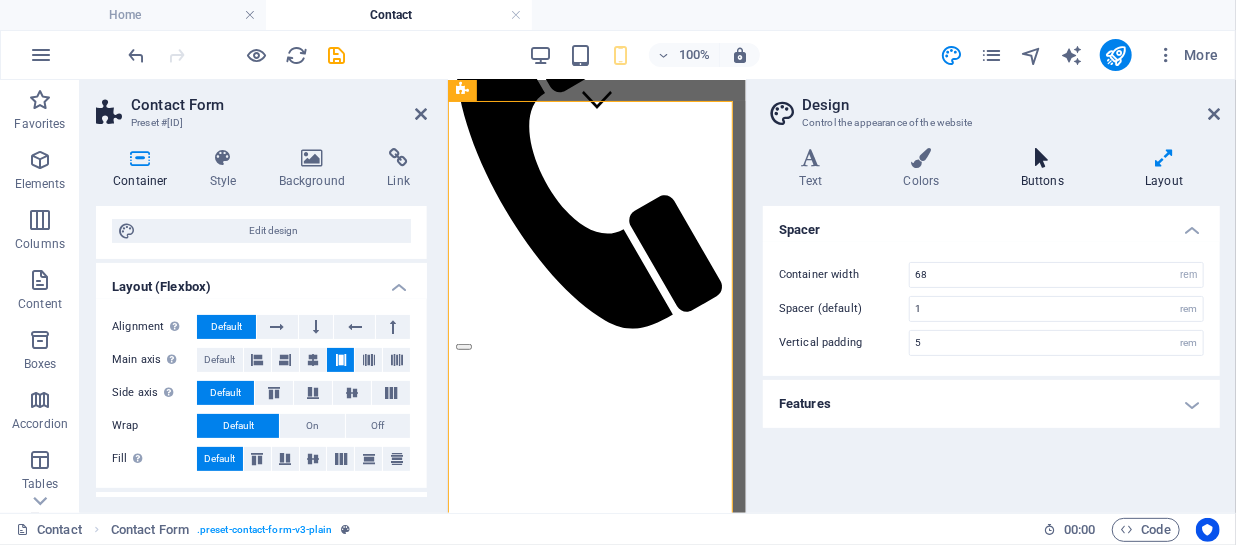 click at bounding box center (1042, 158) 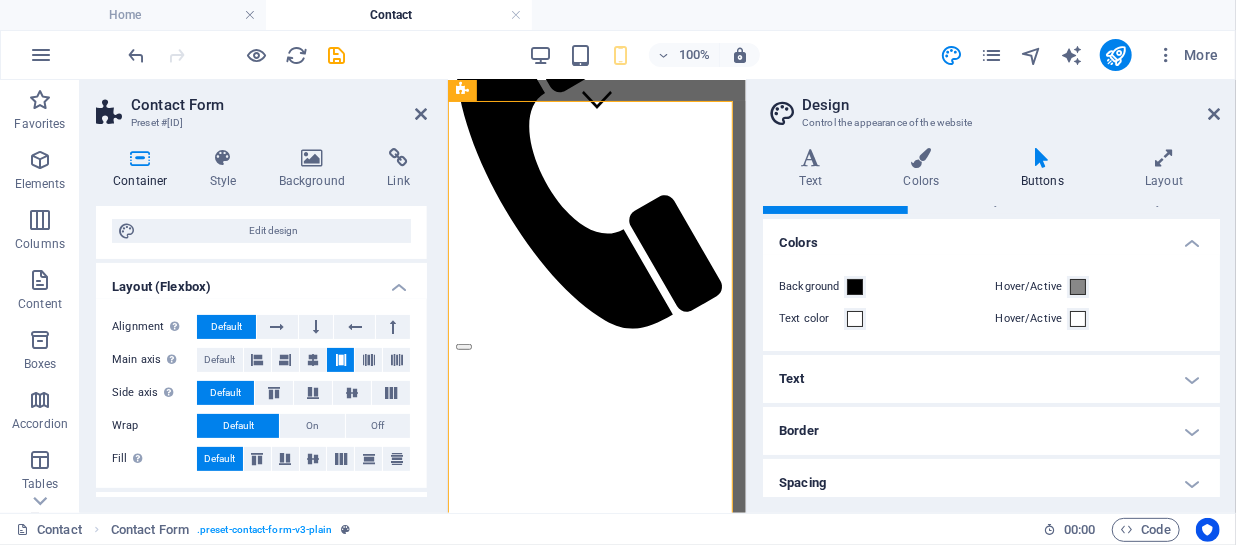 scroll, scrollTop: 0, scrollLeft: 0, axis: both 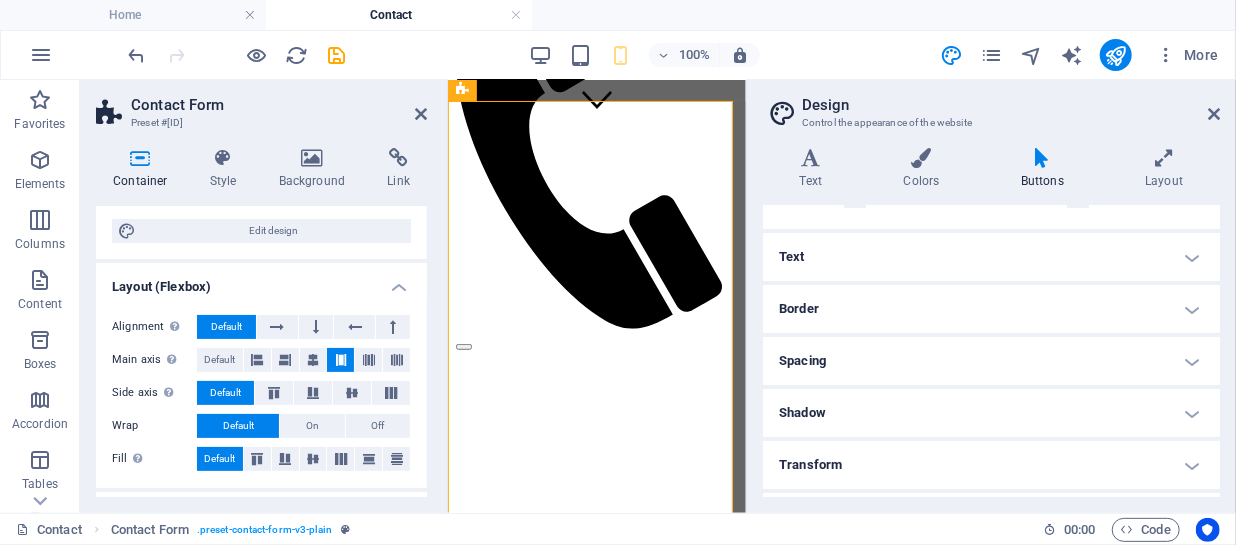 click on "Default Primary Secondary Colors Background Hover/Active Text color Hover/Active Text Small Default Large Extra large Font Arsenal Font size 1.1 rem px em % Line height 1.5 Letter spacing 0 rem px Font weight To display the font weight correctly, it may need to be enabled.  Manage Fonts Thin, 100 Extra-light, 200 Light, 300 Regular, 400 Medium, 500 Semi-bold, 600 Bold, 700 Extra-bold, 800 Black, 900 Text transform Tt TT tt Font style Font Arsenal Font size 1.1 rem px em % Line height 1.5 Letter spacing 0 rem px Font weight To display the font weight correctly, it may need to be enabled.  Manage Fonts Thin, 100 Extra-light, 200 Light, 300 Regular, 400 Medium, 500 Semi-bold, 600 Bold, 700 Extra-bold, 800 Black, 900 Text transform Tt TT tt Font style Font Arsenal Font size 28 rem px em % Line height 1.5 Letter spacing 0 rem px Font weight To display the font weight correctly, it may need to be enabled.  Manage Fonts Thin, 100 Extra-light, 200 Light, 300 Regular, 400 Medium, 500 Semi-bold, 600 Bold, 700 Tt TT tt" at bounding box center [991, 351] 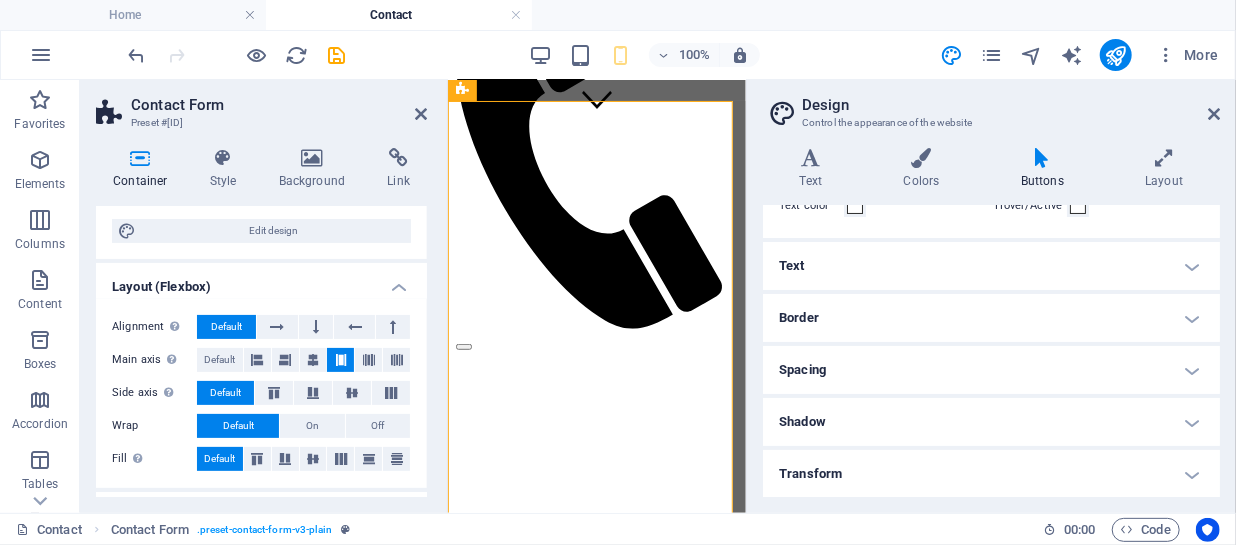 scroll, scrollTop: 0, scrollLeft: 0, axis: both 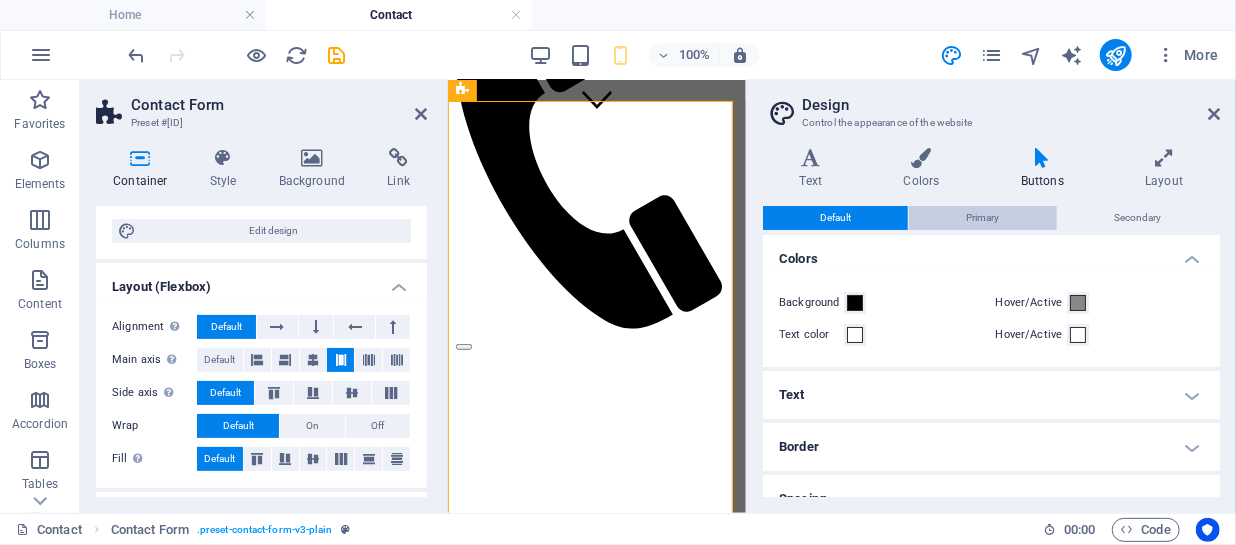 click on "Primary" at bounding box center (982, 218) 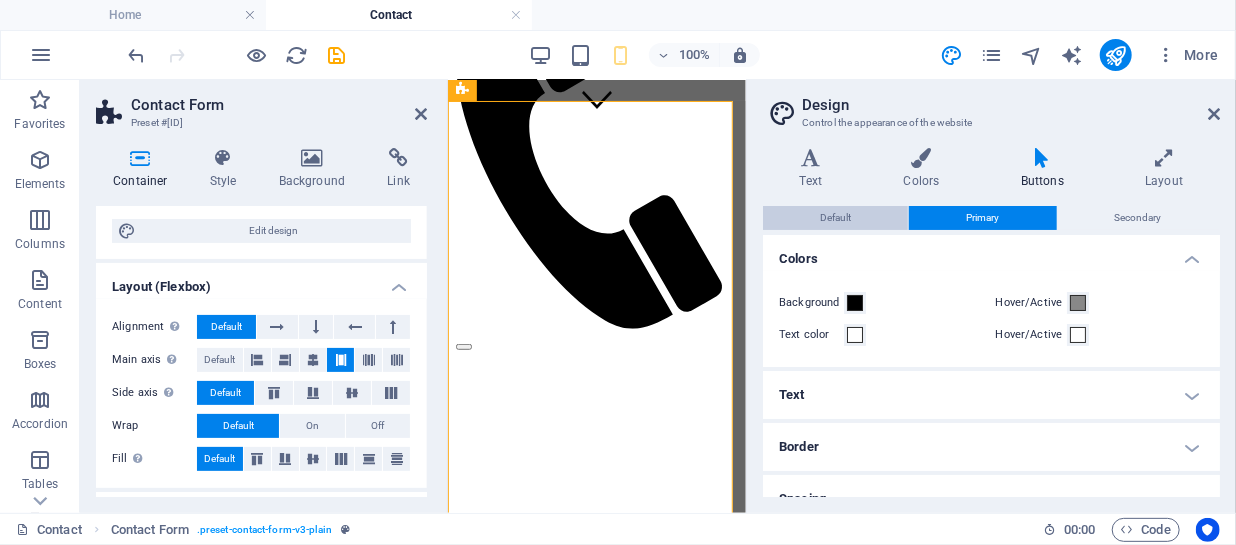 click on "Default" at bounding box center (835, 218) 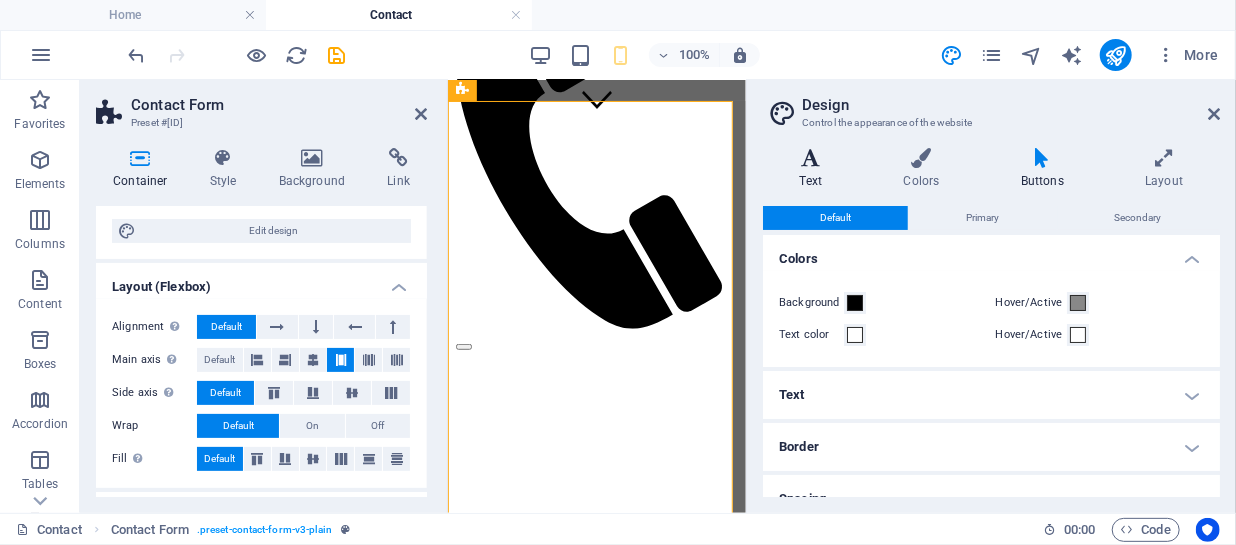 click on "Text" at bounding box center (815, 169) 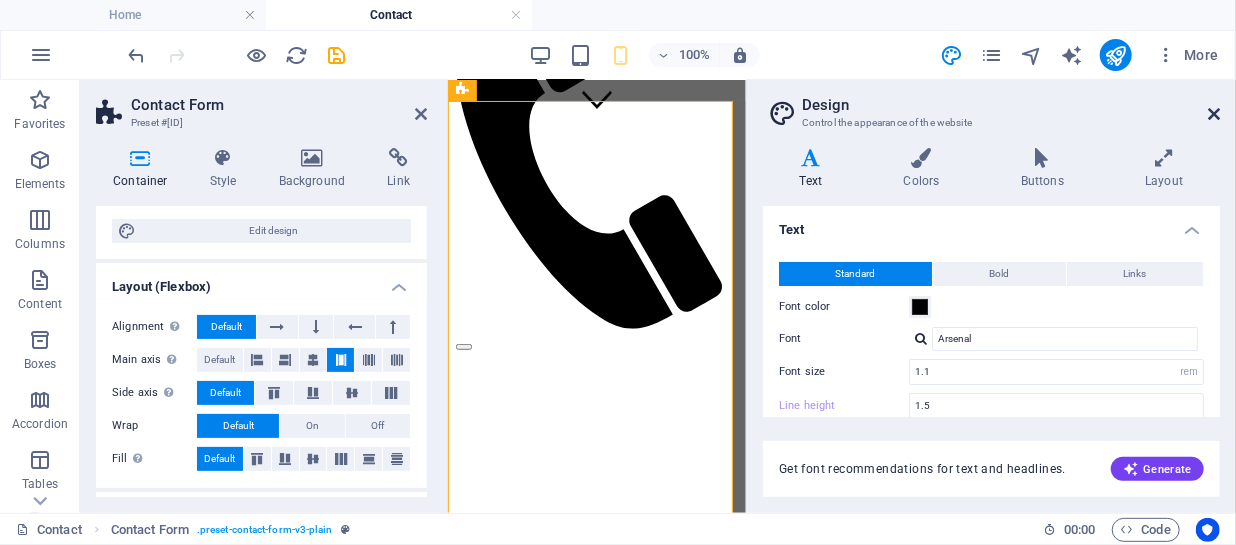 click at bounding box center (1214, 114) 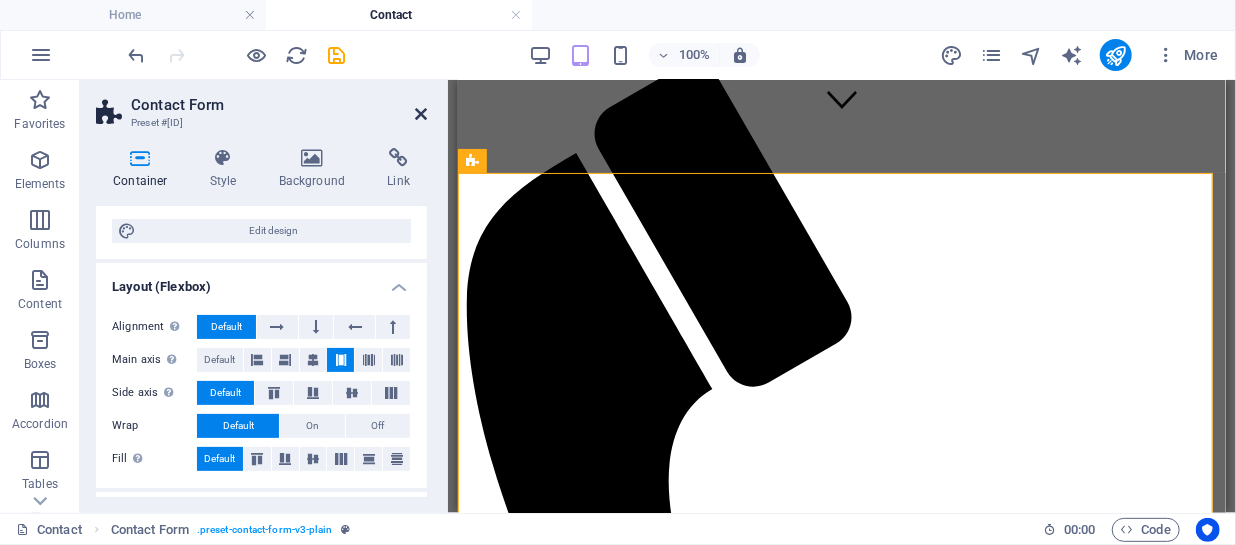 click at bounding box center (421, 114) 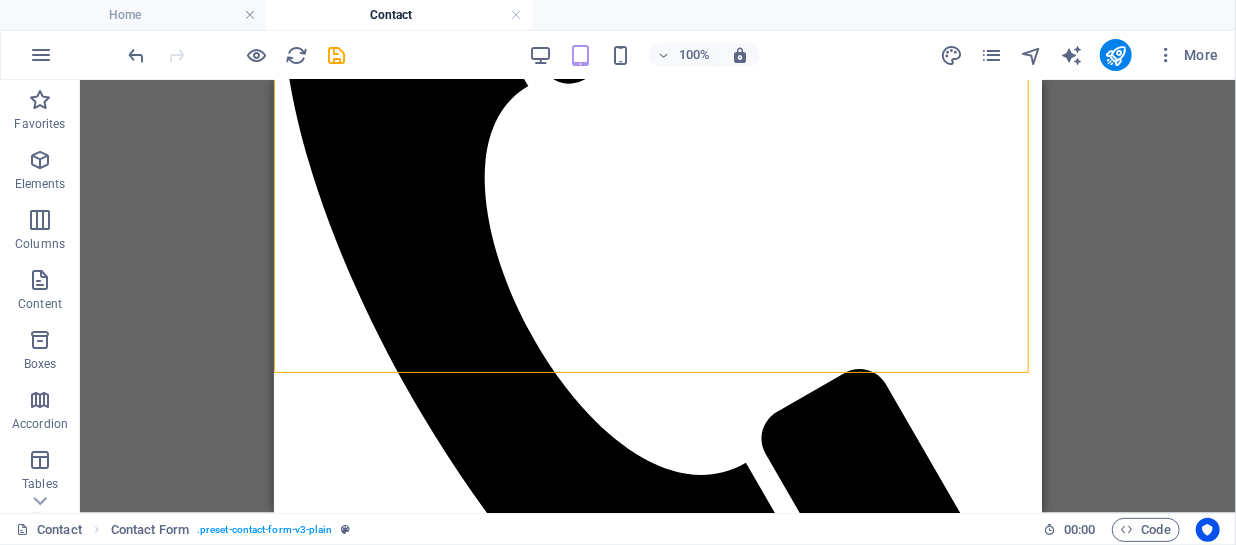 scroll, scrollTop: 615, scrollLeft: 0, axis: vertical 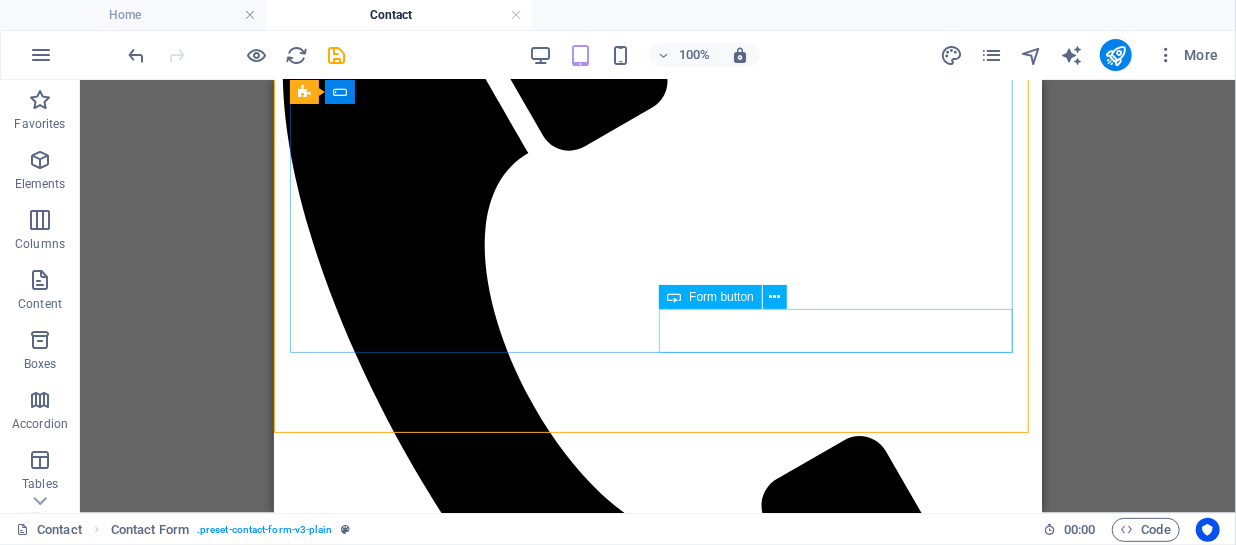 click on "Form button" at bounding box center (721, 297) 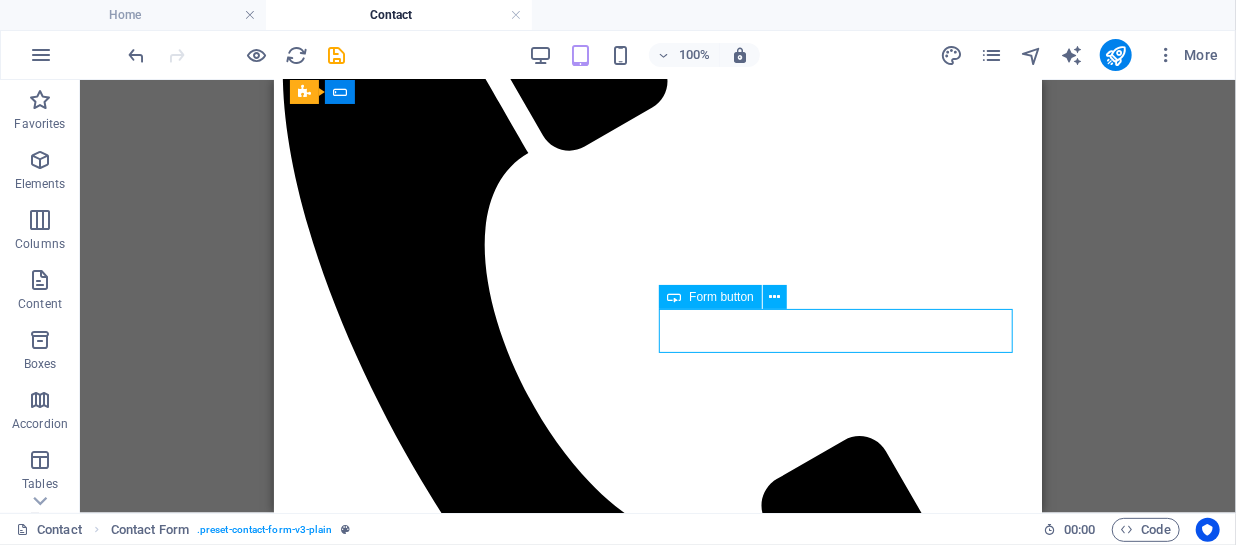 click on "Form button" at bounding box center (721, 297) 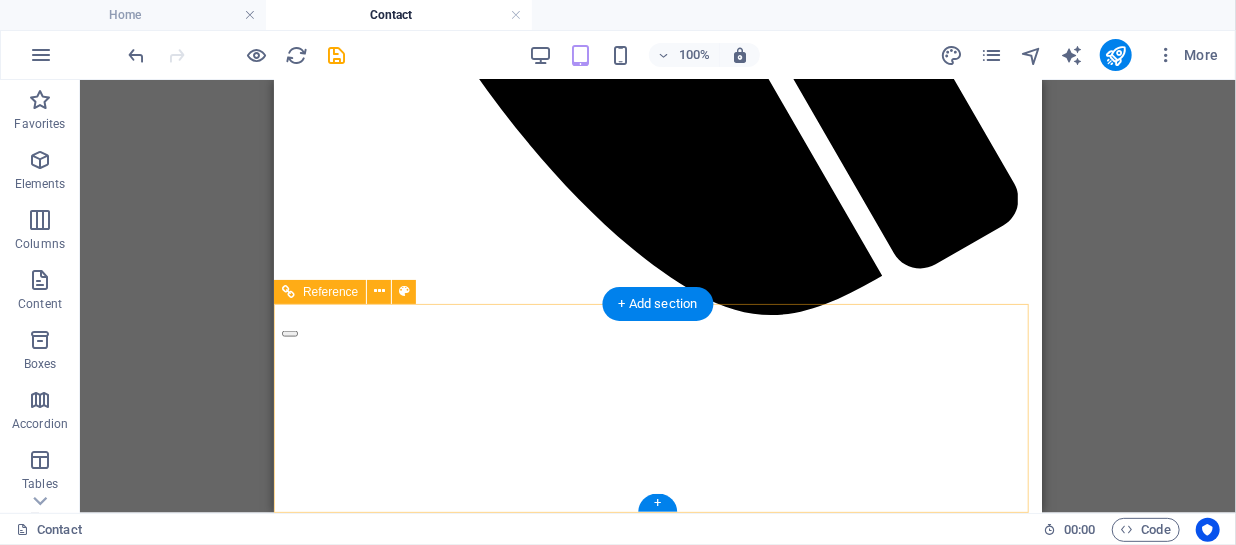 scroll, scrollTop: 727, scrollLeft: 0, axis: vertical 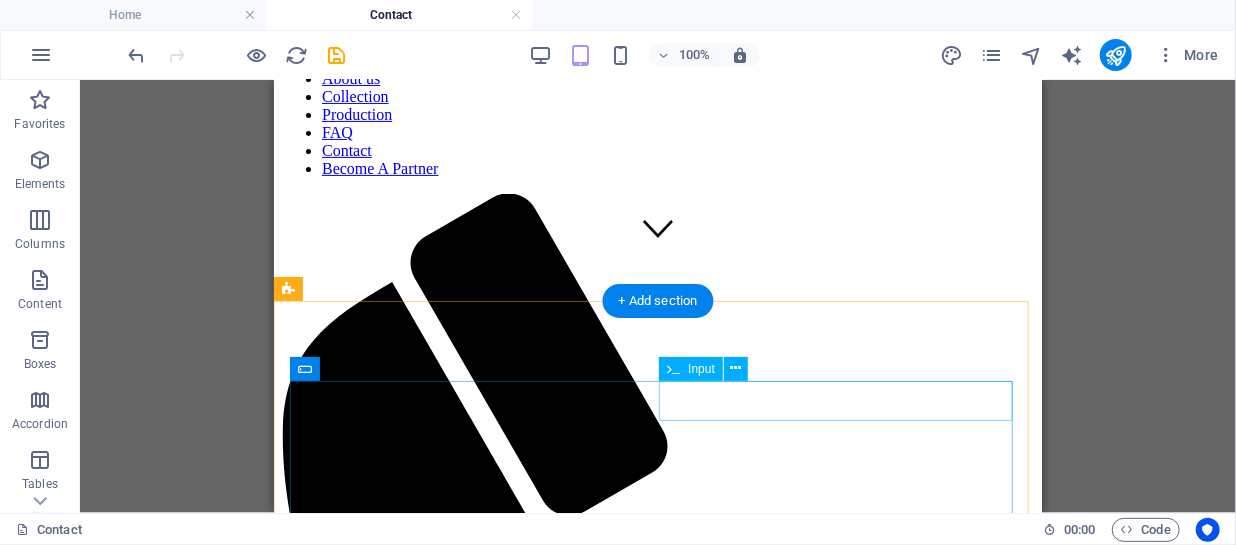 click at bounding box center [657, 1809] 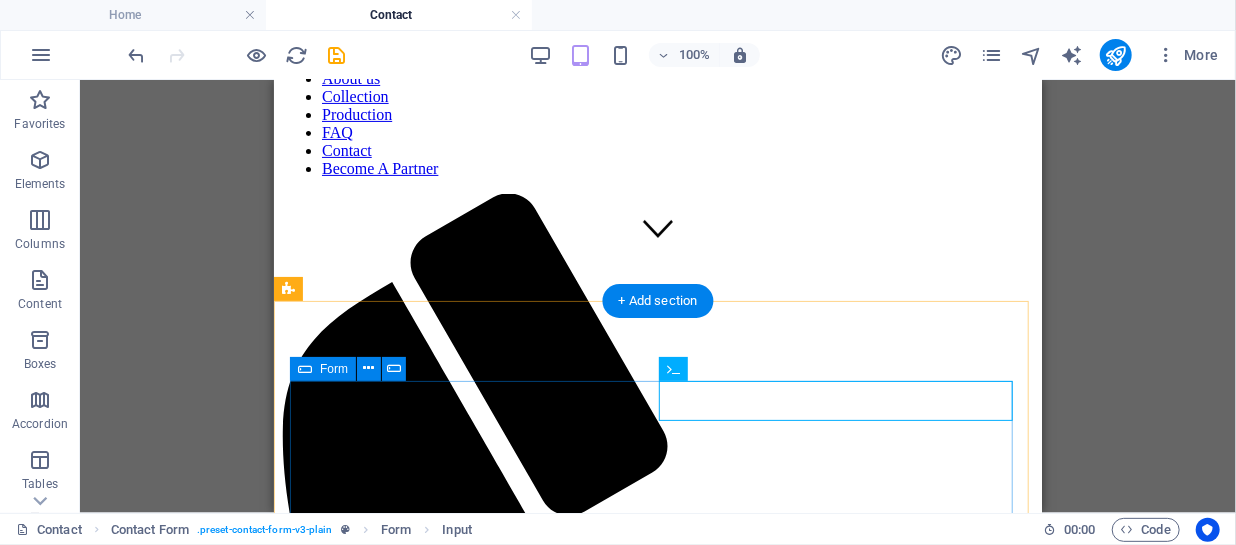 click on "I have read and understand the privacy policy. Unreadable? Load new Submit" at bounding box center [657, 1956] 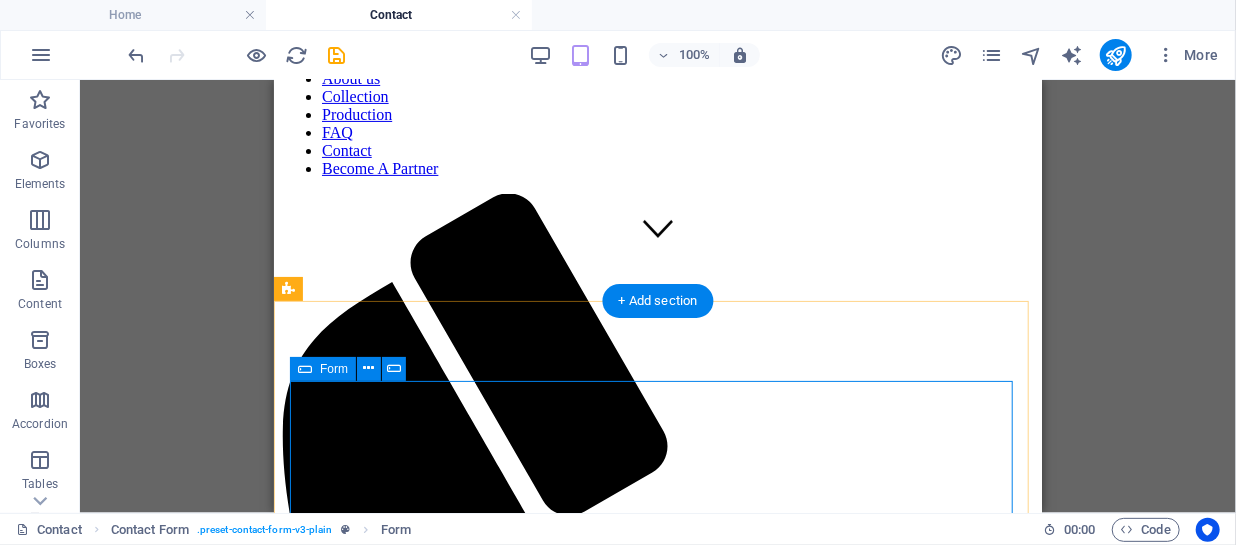 click on "I have read and understand the privacy policy. Unreadable? Load new Submit" at bounding box center (657, 1956) 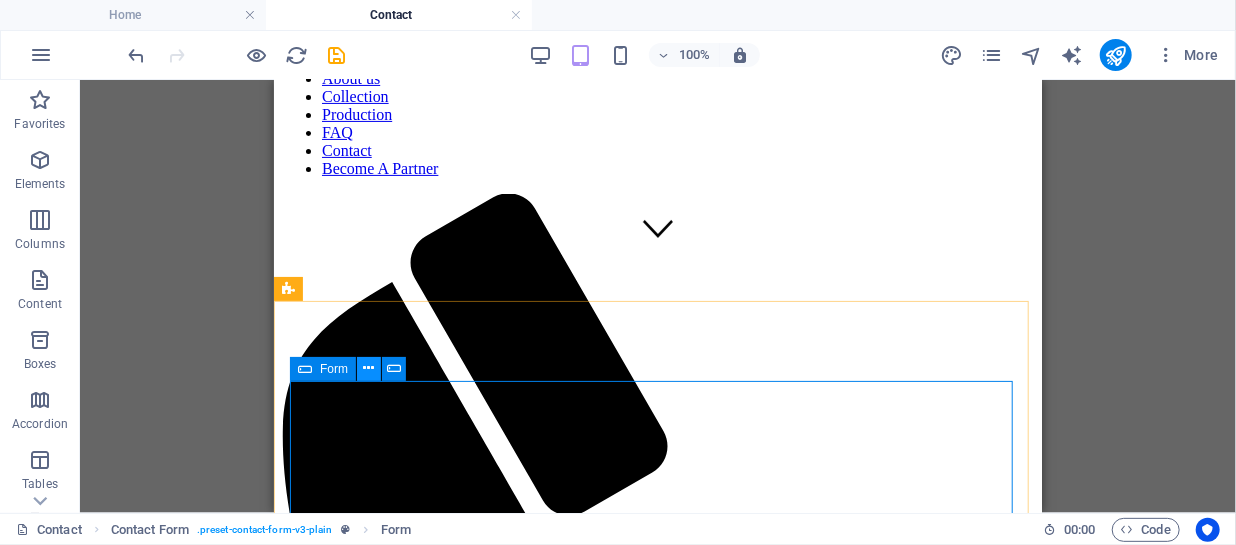 click at bounding box center (368, 368) 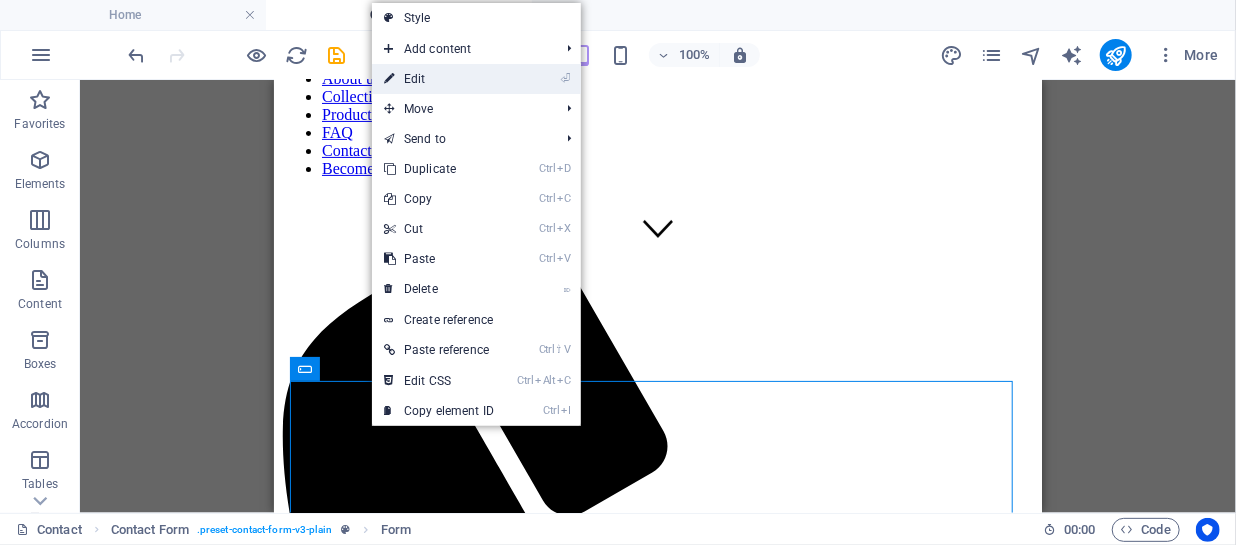 click at bounding box center (389, 79) 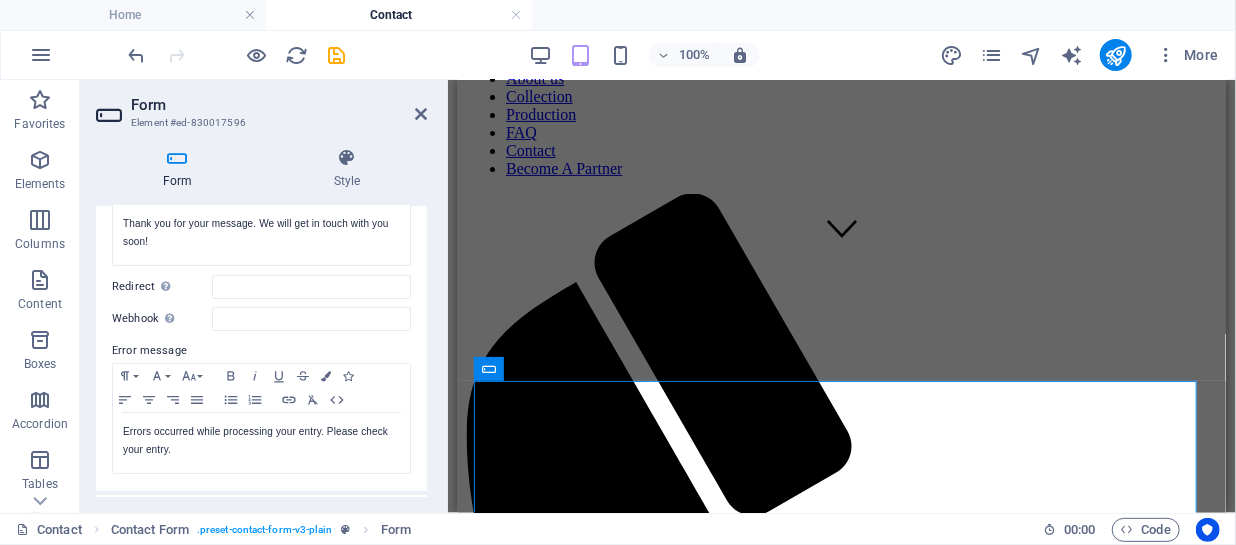 scroll, scrollTop: 230, scrollLeft: 0, axis: vertical 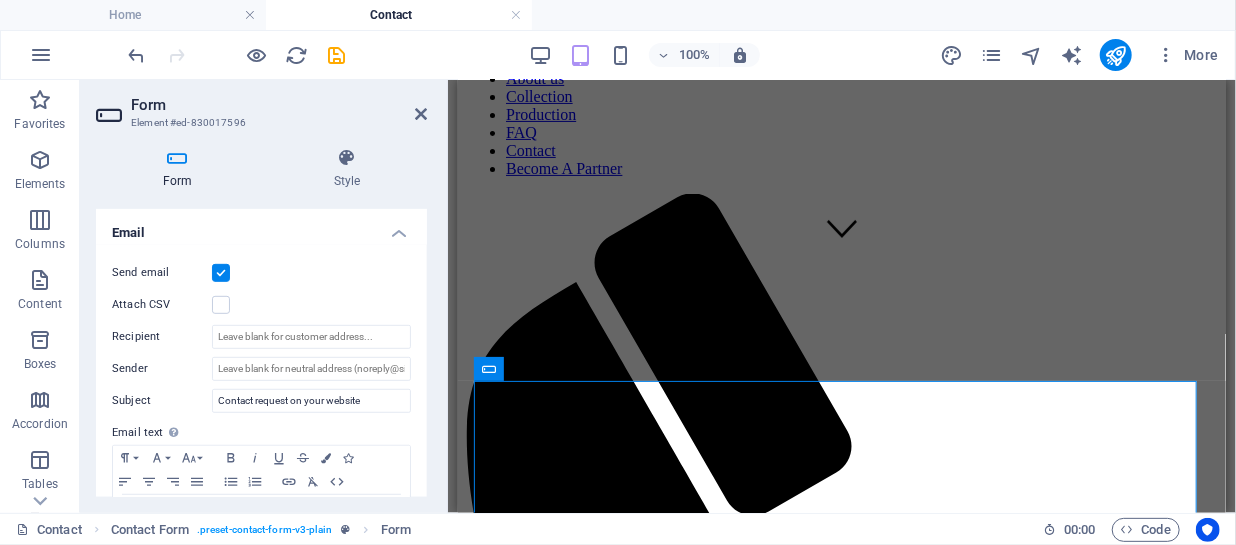 click on "Send email" at bounding box center [162, 273] 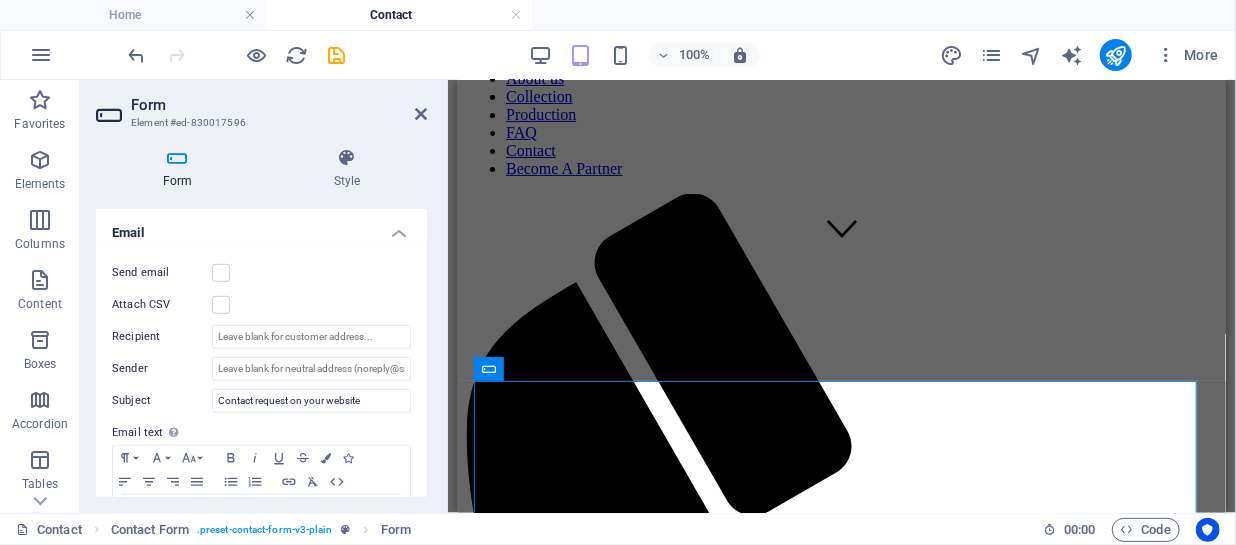 click on "Send email" at bounding box center [162, 273] 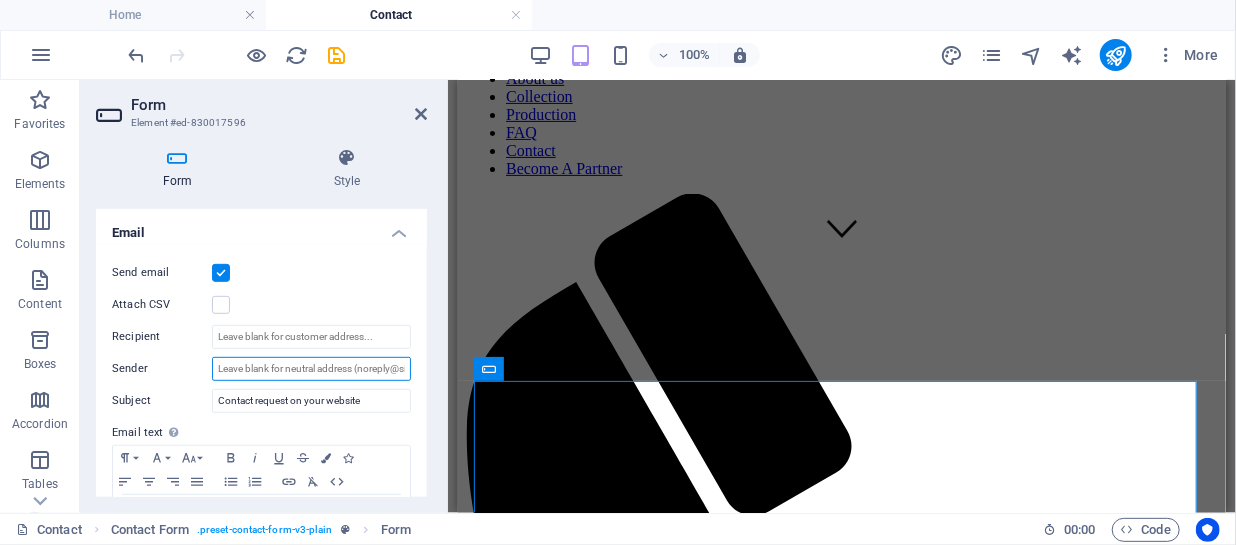 click on "Sender" at bounding box center [311, 369] 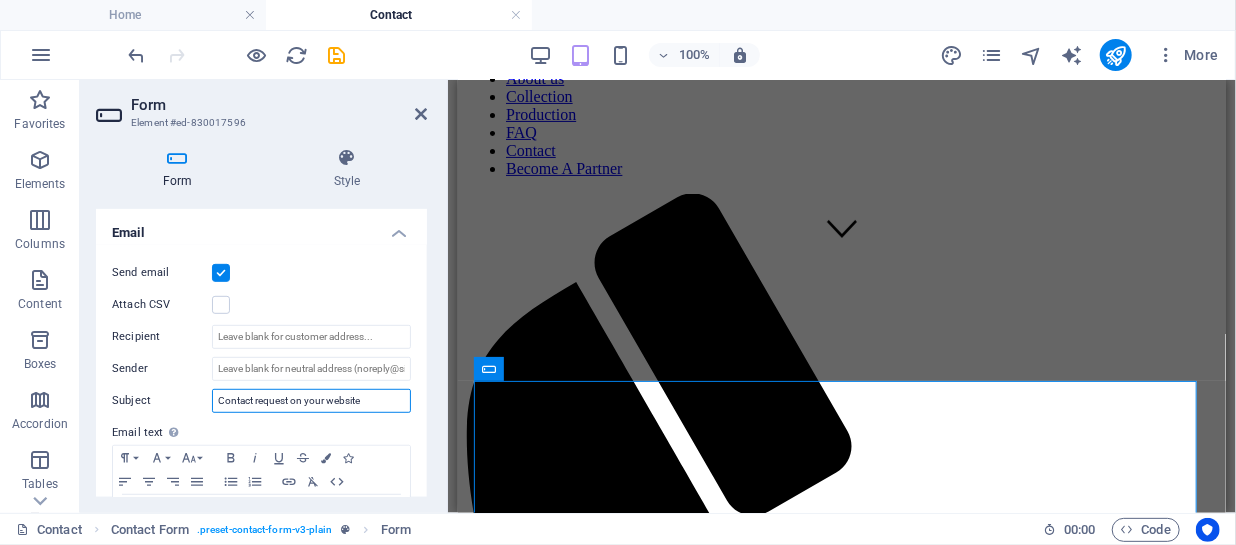 click on "Contact request on your website" at bounding box center (311, 401) 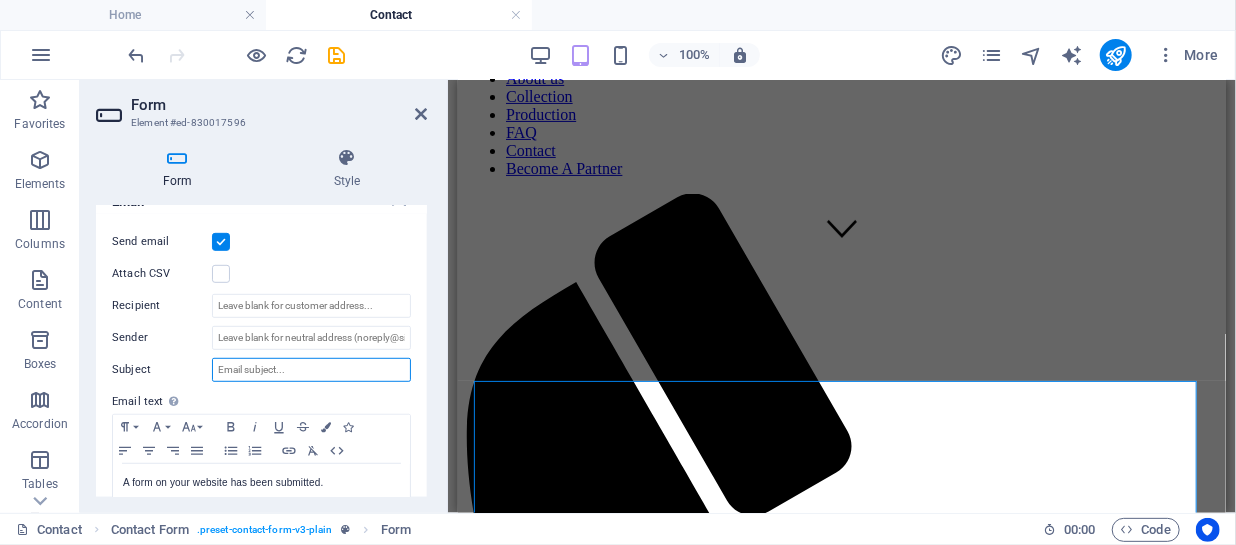 scroll, scrollTop: 559, scrollLeft: 0, axis: vertical 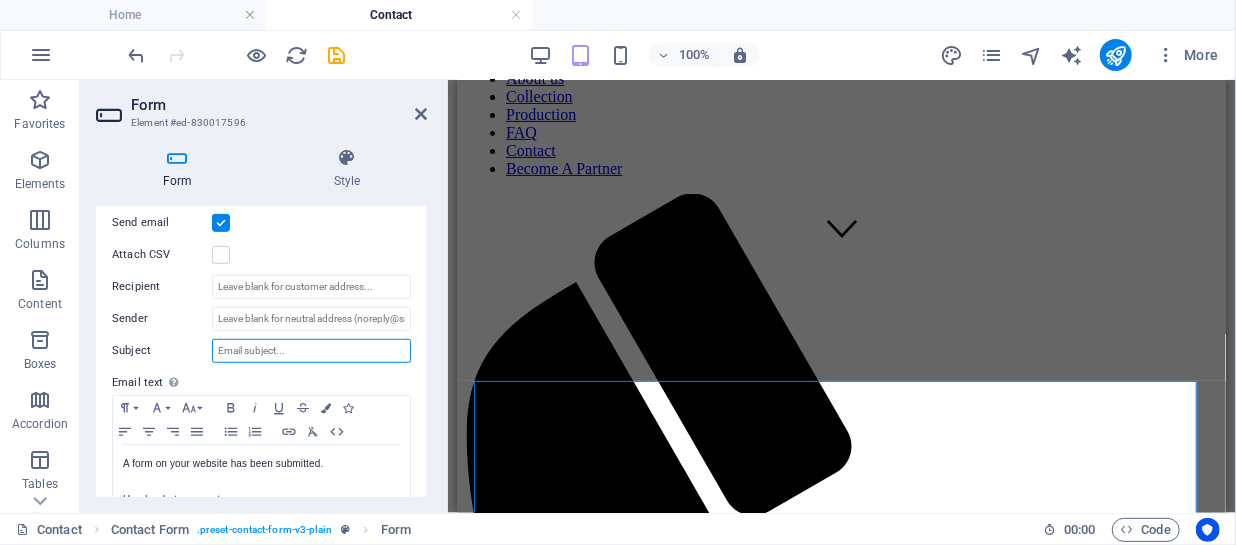 click on "Subject" at bounding box center (311, 351) 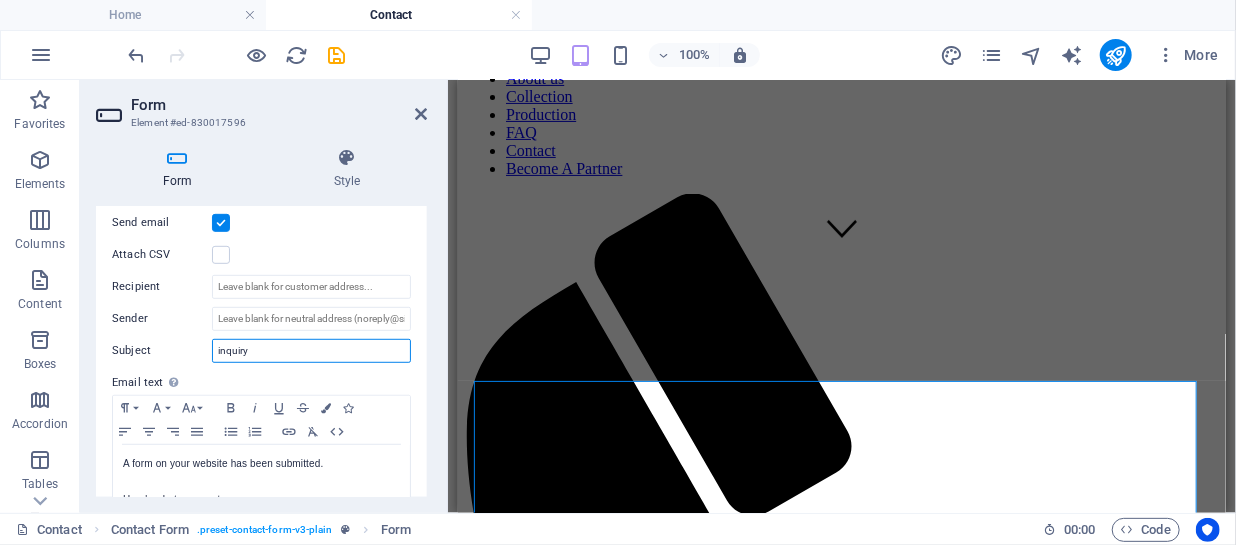 type on "inquiry" 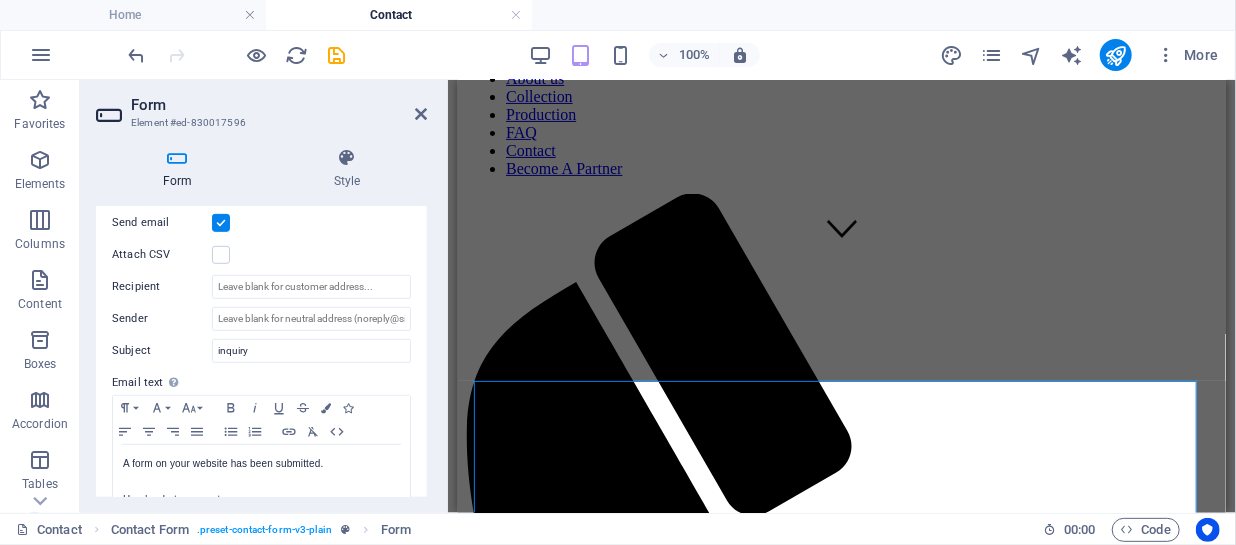 drag, startPoint x: 428, startPoint y: 358, endPoint x: 420, endPoint y: 396, distance: 38.832977 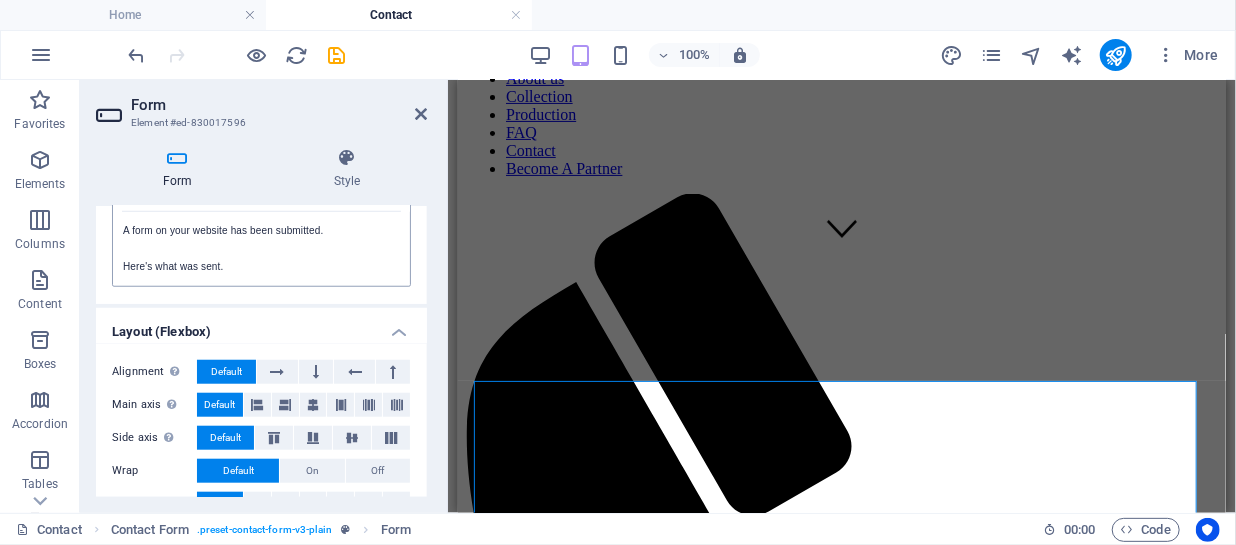 scroll, scrollTop: 827, scrollLeft: 0, axis: vertical 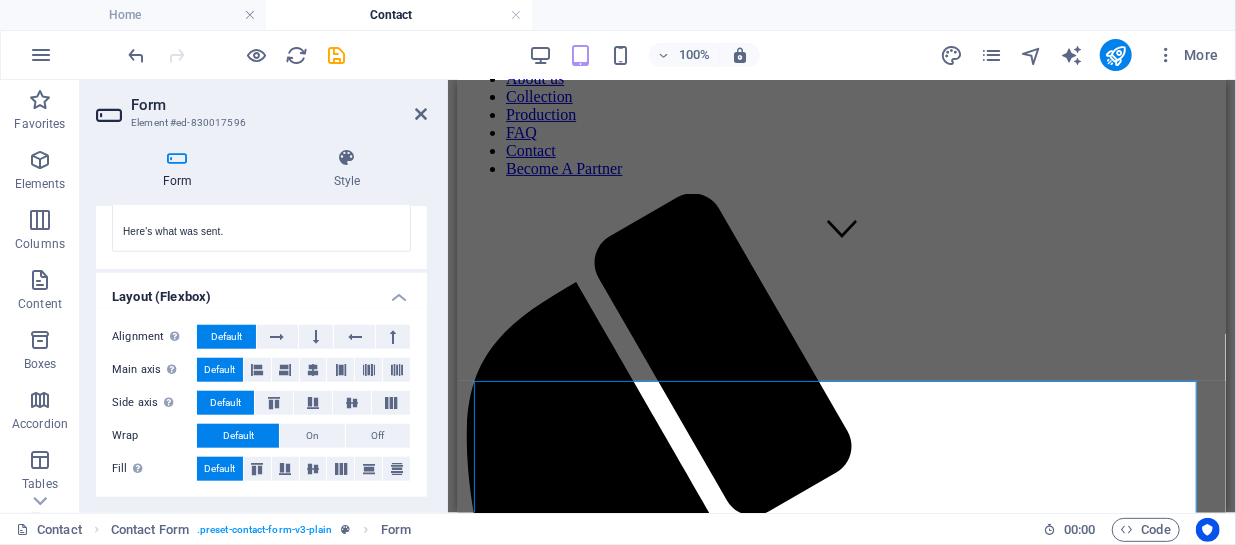 drag, startPoint x: 422, startPoint y: 437, endPoint x: 422, endPoint y: 461, distance: 24 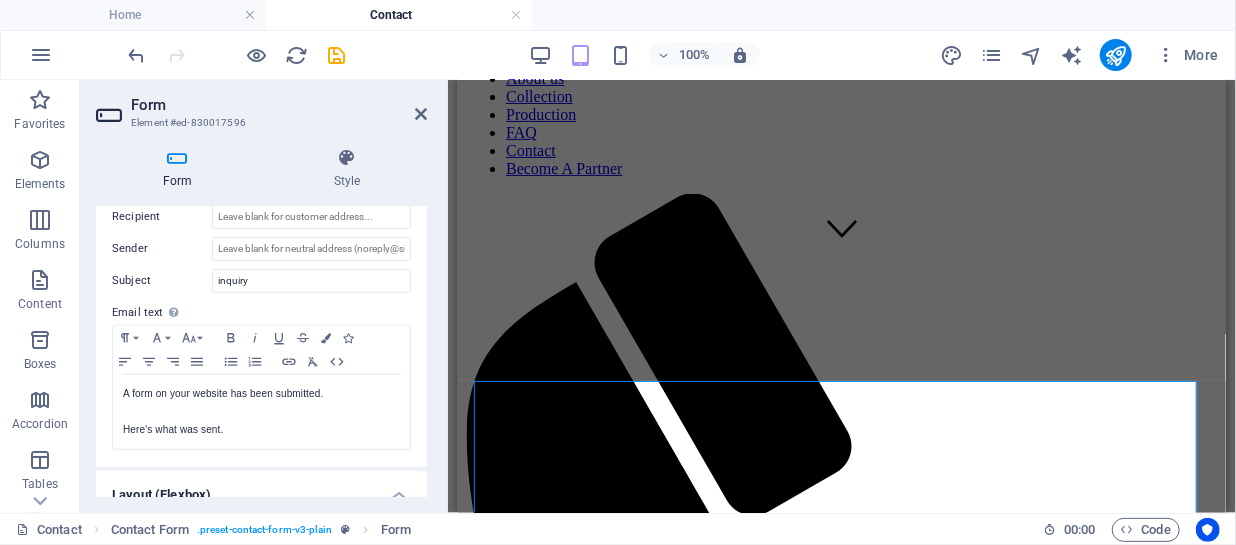 scroll, scrollTop: 827, scrollLeft: 0, axis: vertical 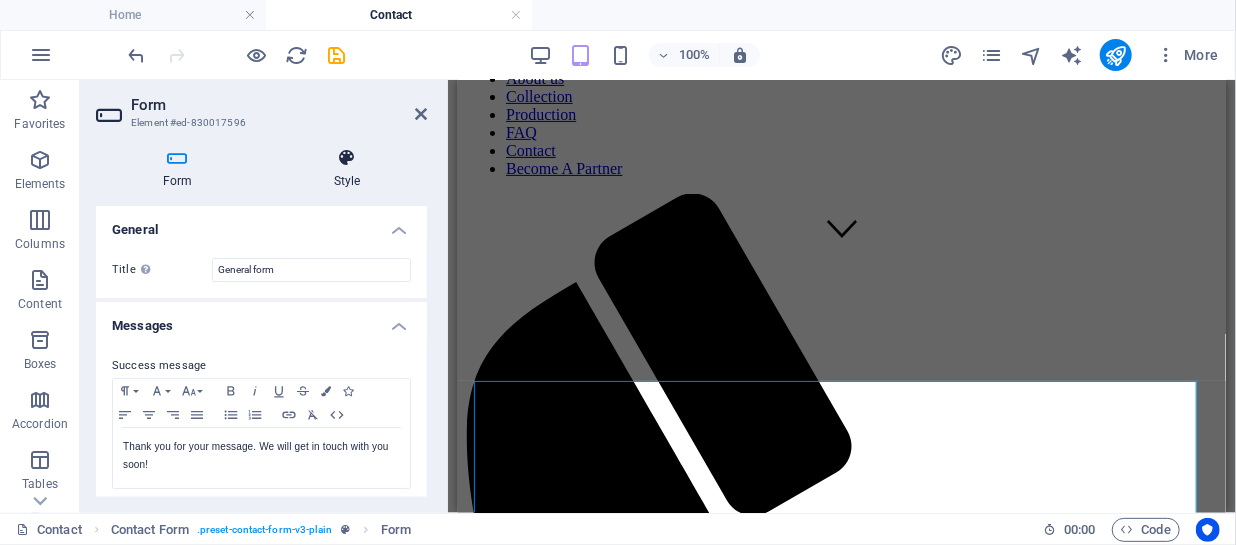 click on "Style" at bounding box center (347, 169) 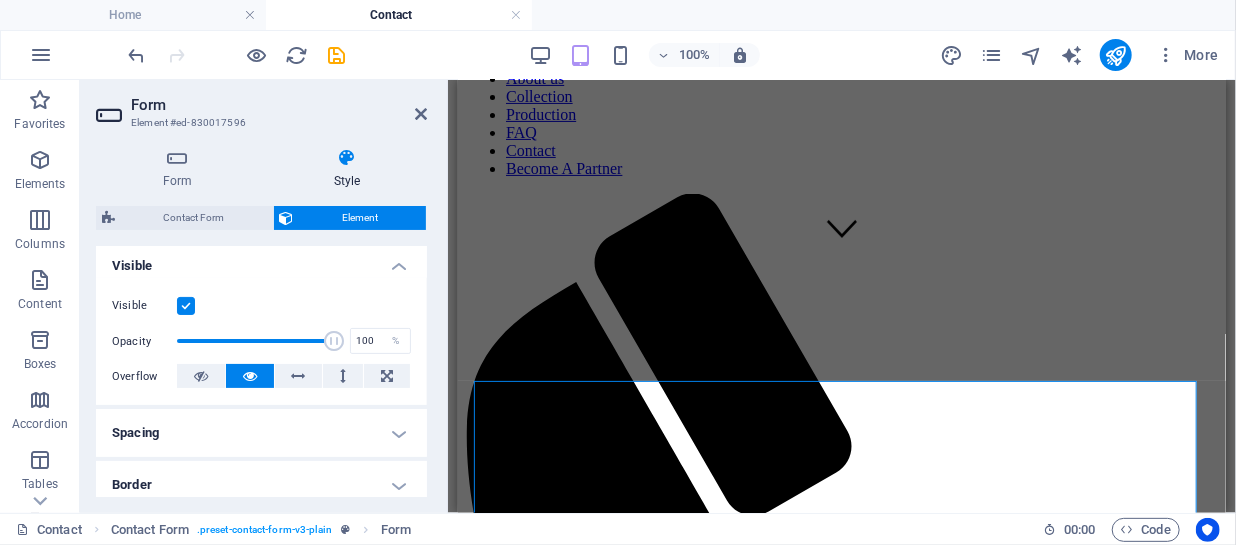 scroll, scrollTop: 437, scrollLeft: 0, axis: vertical 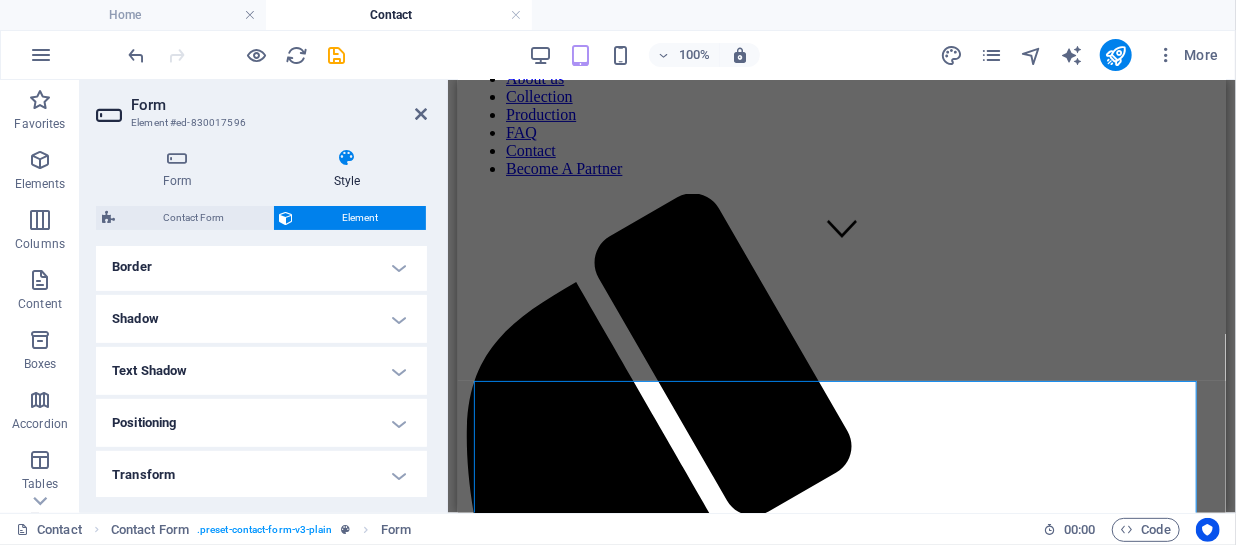 click on "Shadow" at bounding box center [261, 319] 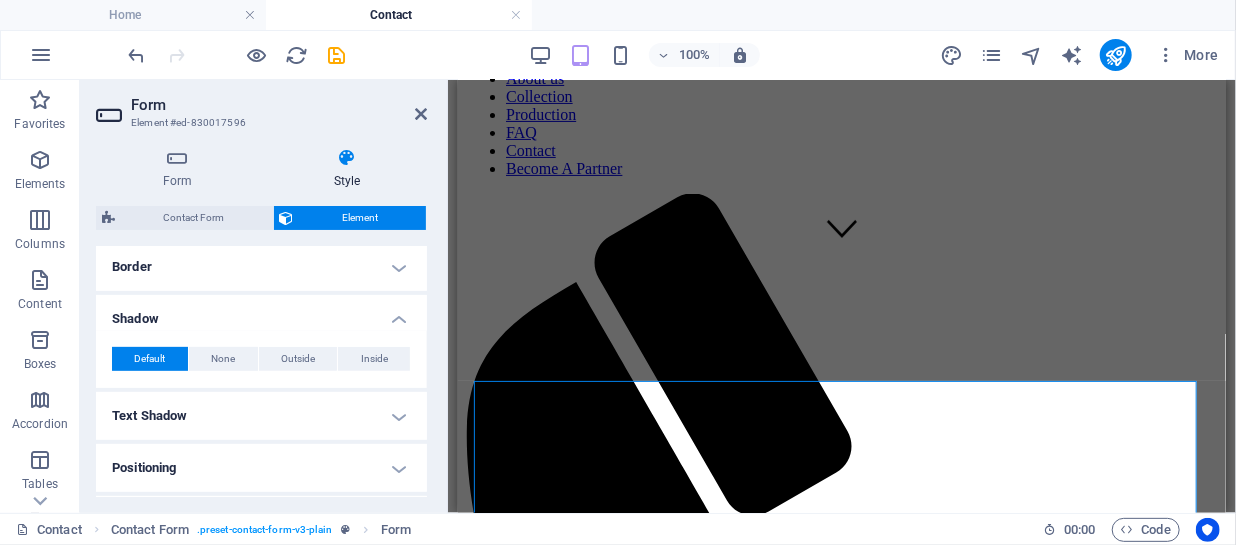 click on "Shadow" at bounding box center (261, 313) 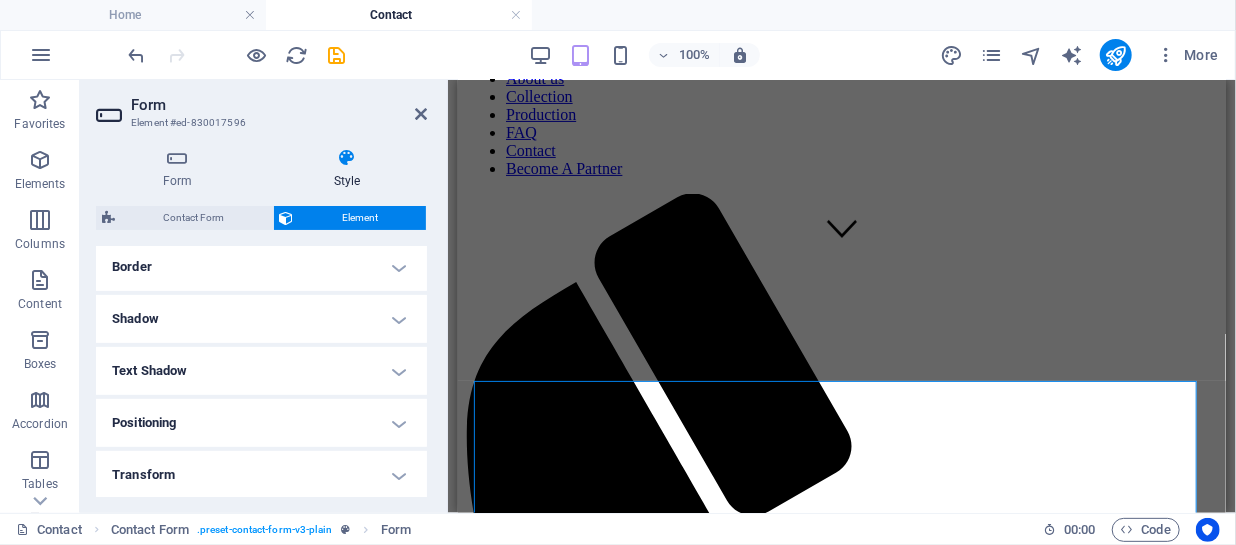 scroll, scrollTop: 595, scrollLeft: 0, axis: vertical 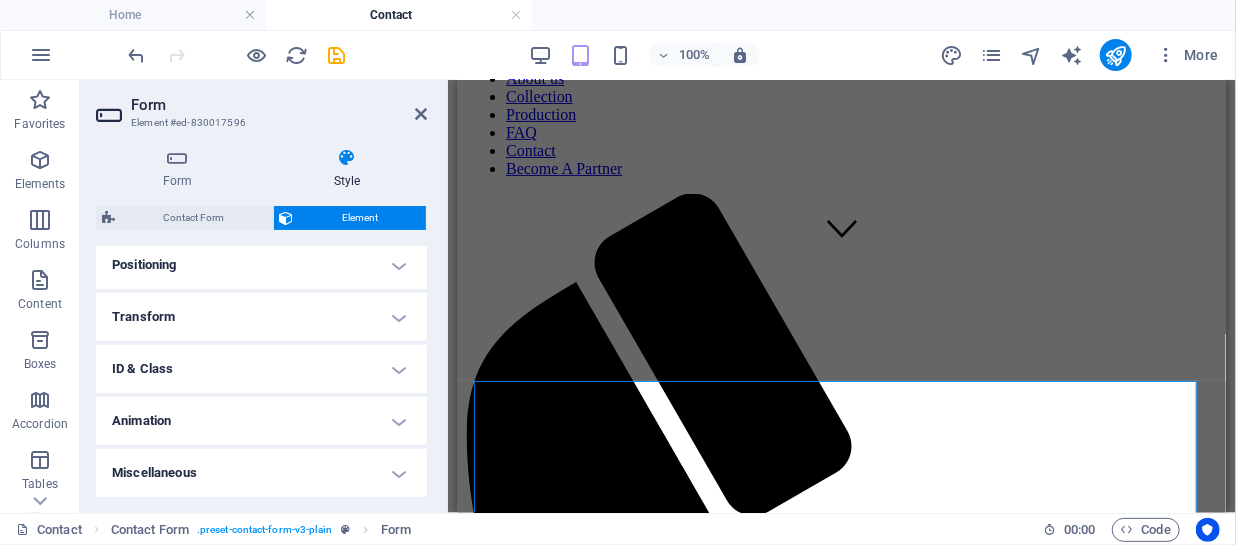 click on "Transform" at bounding box center (261, 317) 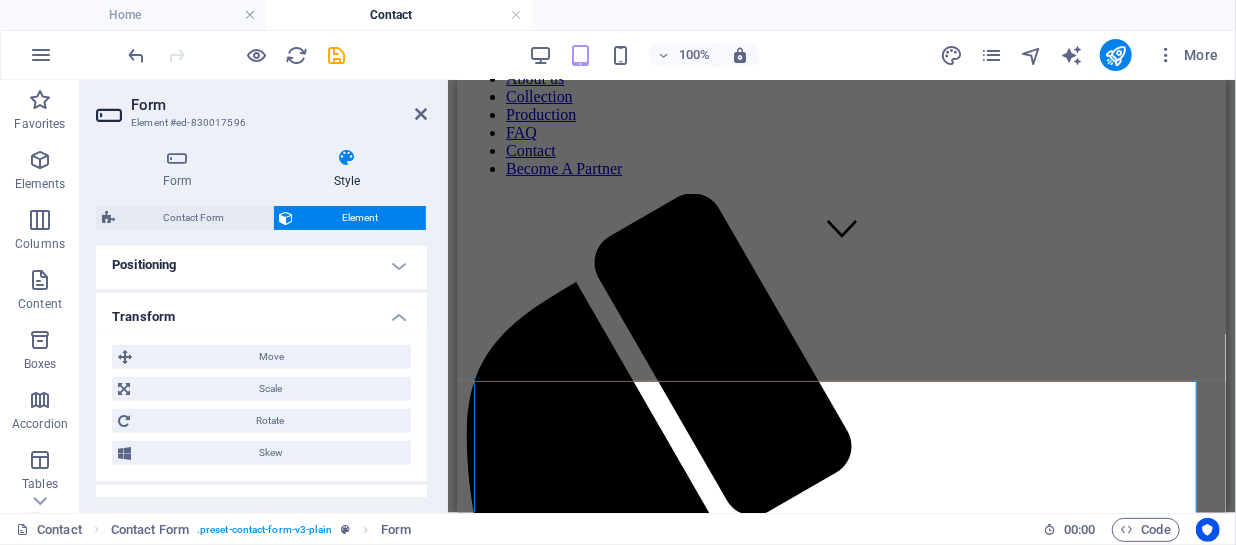 click on "Transform" at bounding box center [261, 311] 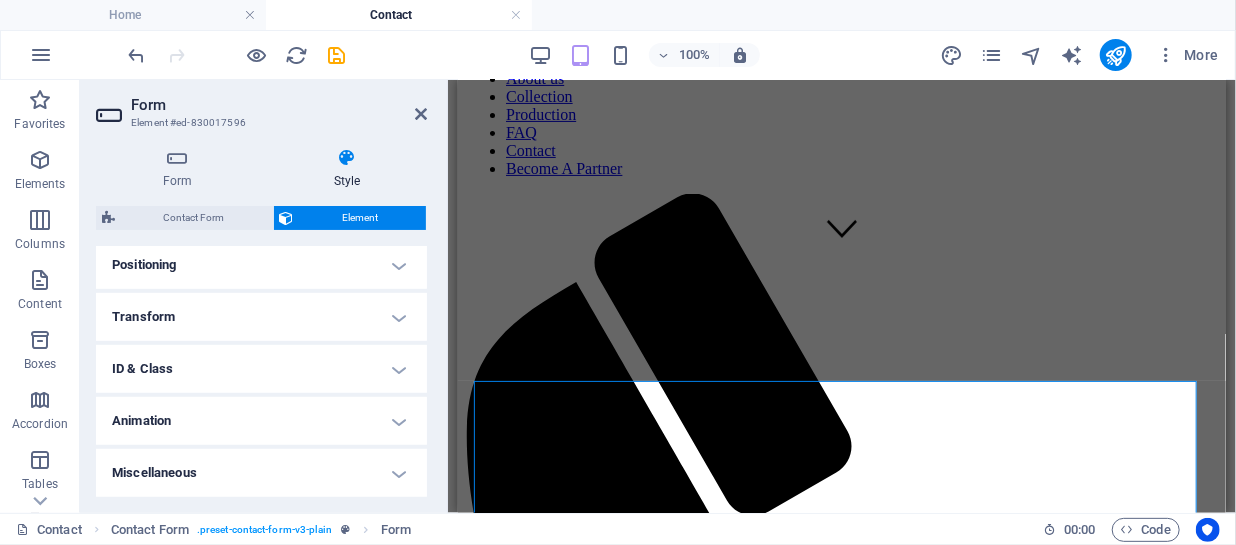 click on "Animation" at bounding box center [261, 421] 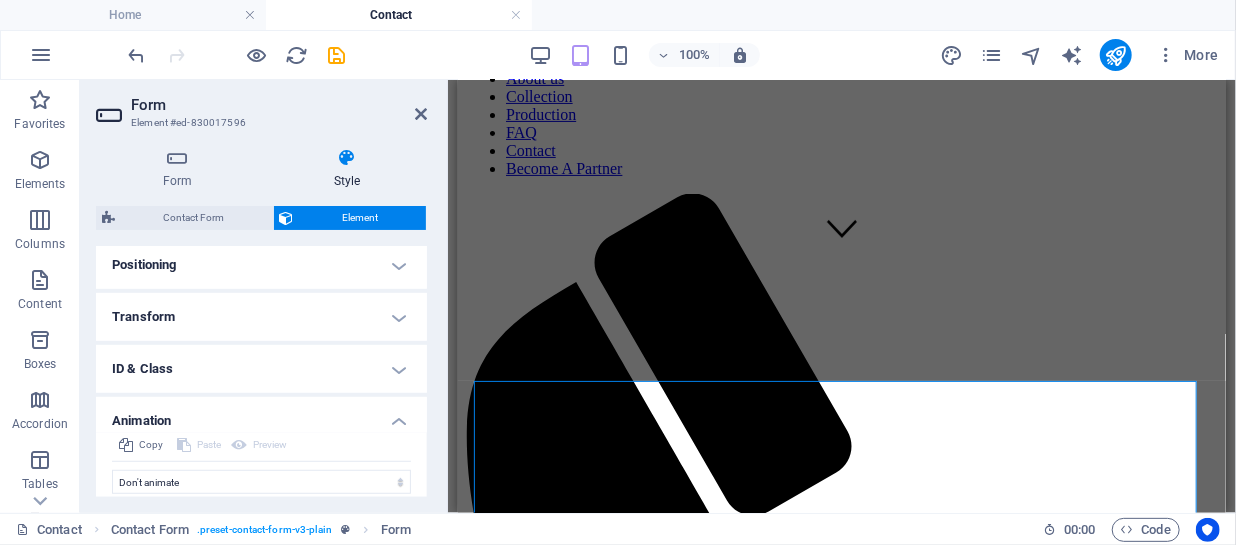 click on "Animation" at bounding box center [261, 415] 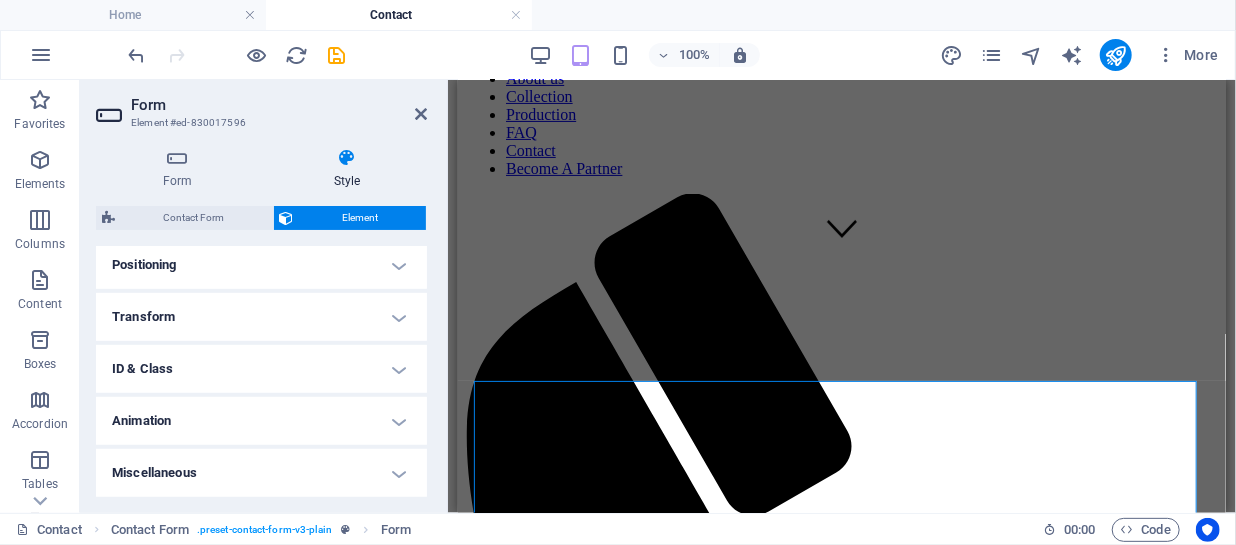 click on "Miscellaneous" at bounding box center (261, 473) 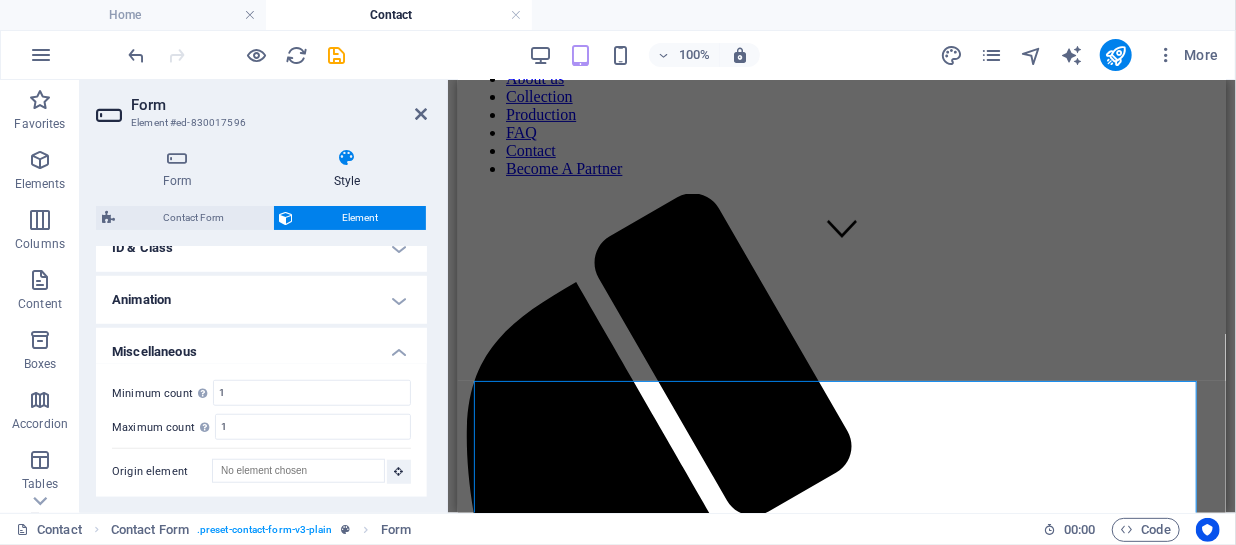 scroll, scrollTop: 718, scrollLeft: 0, axis: vertical 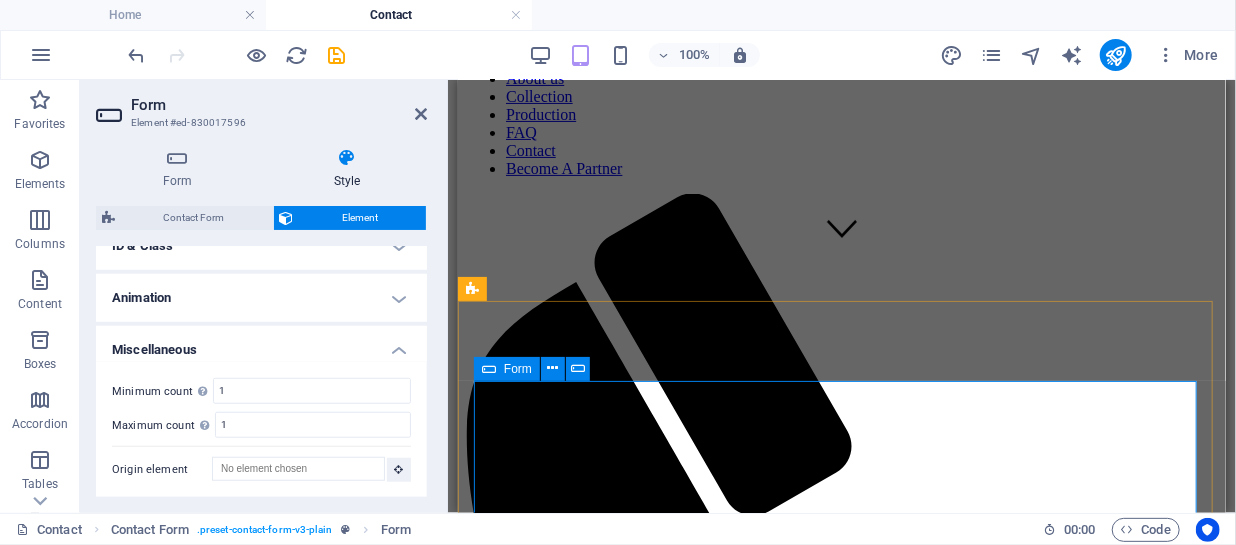 click on "I have read and understand the privacy policy. Unreadable? Load new Submit" at bounding box center [841, 1956] 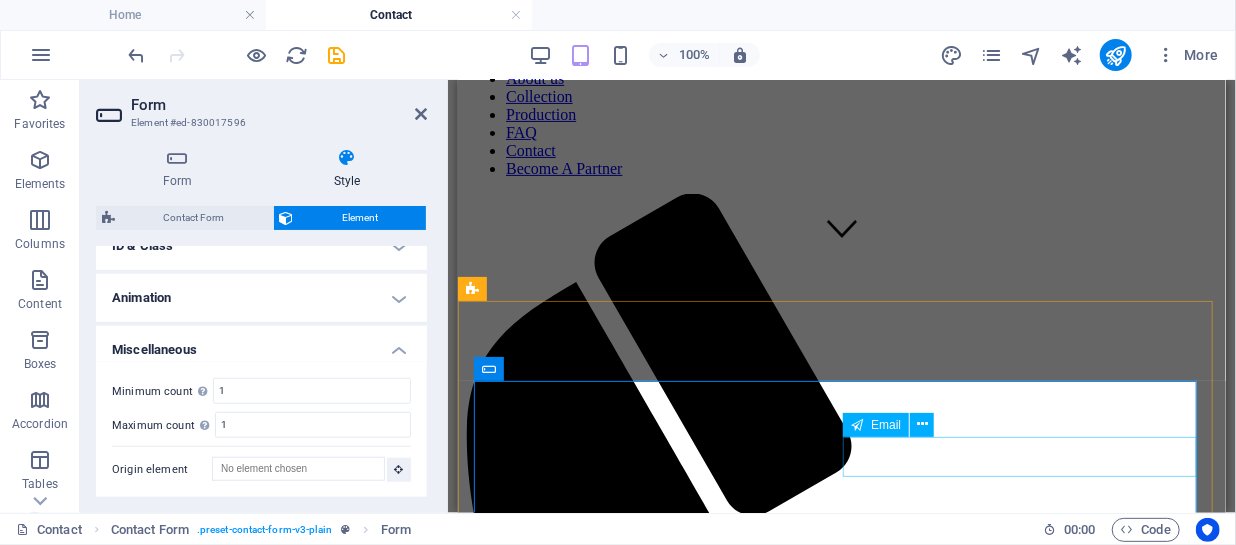 click at bounding box center [553, 1851] 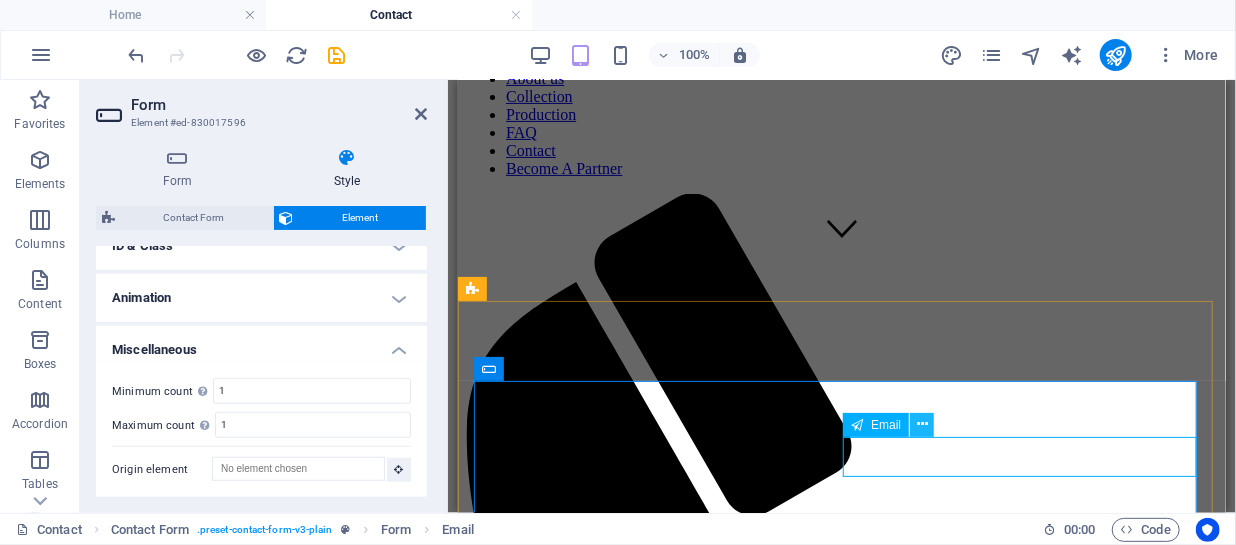 click at bounding box center (922, 424) 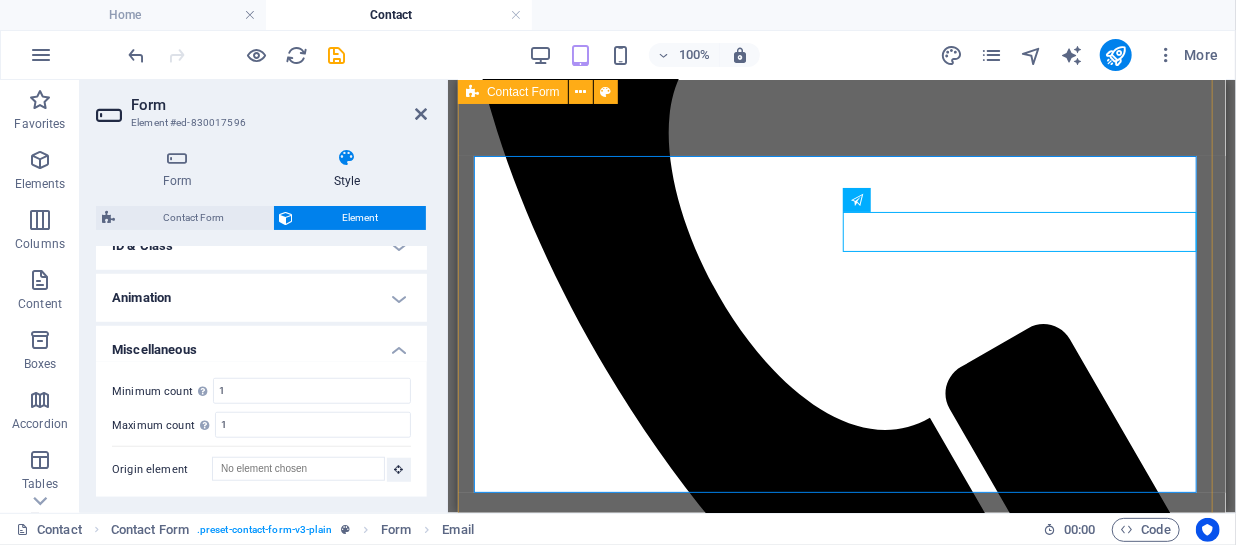 scroll, scrollTop: 348, scrollLeft: 0, axis: vertical 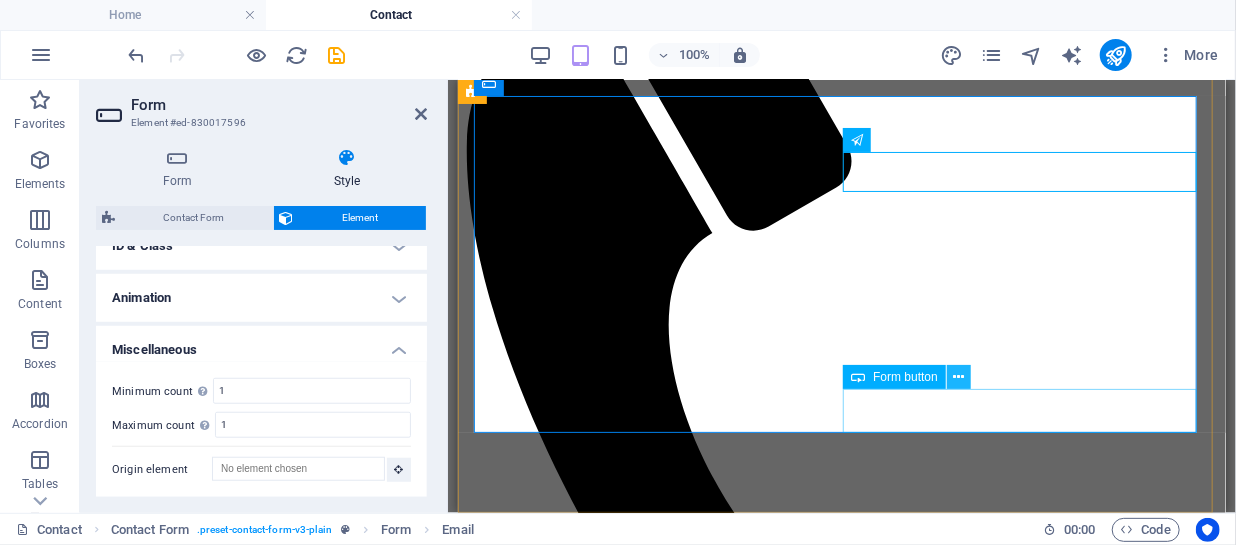 click at bounding box center (959, 377) 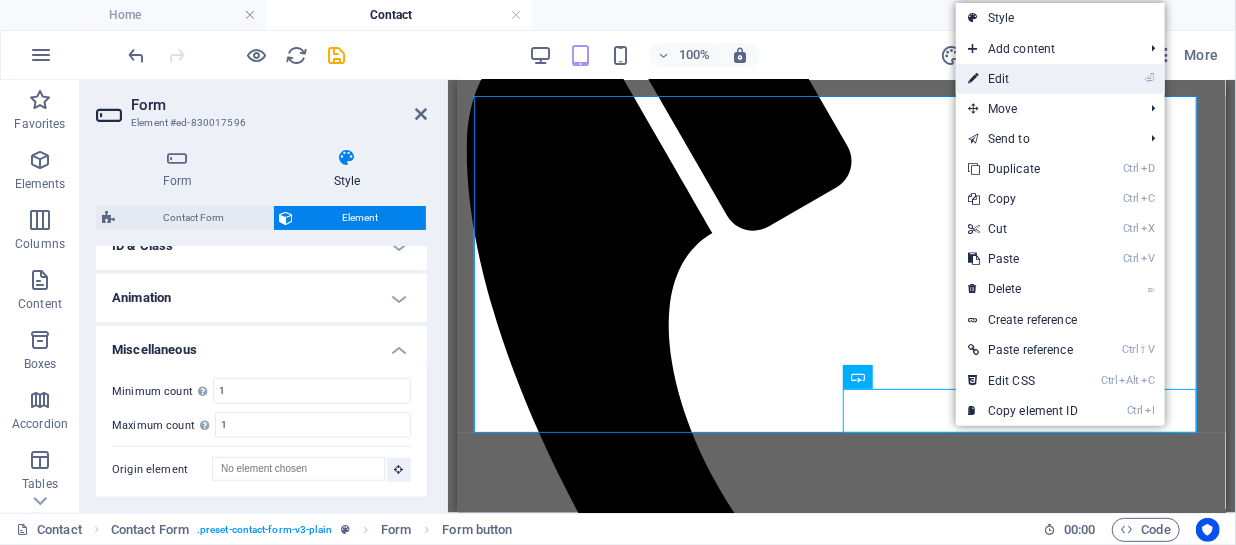 click on "⏎  Edit" at bounding box center (1023, 79) 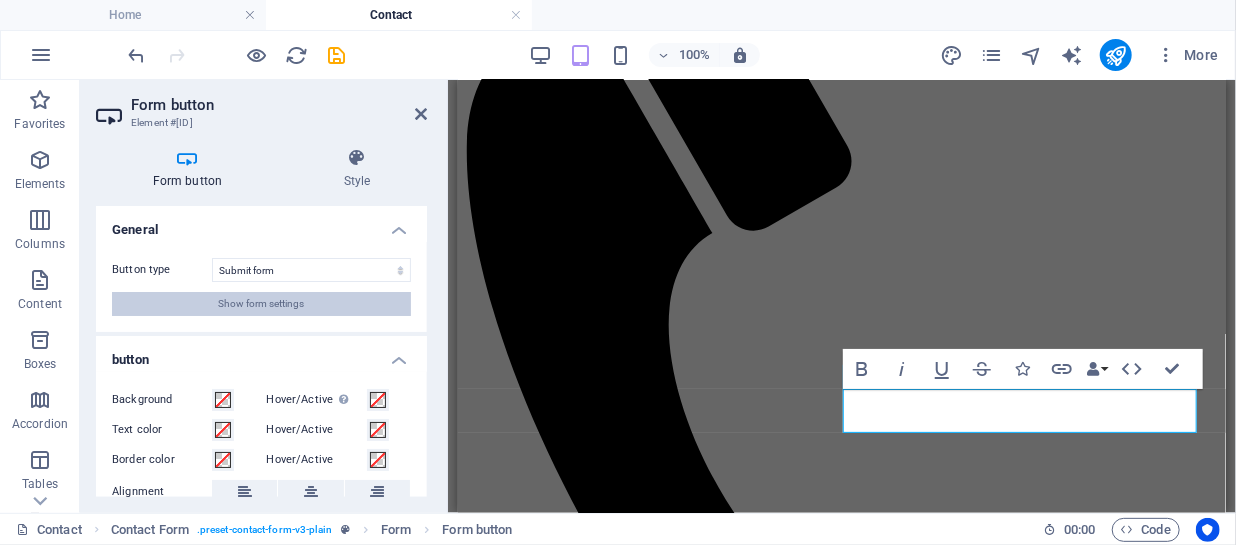 click on "Show form settings" at bounding box center (262, 304) 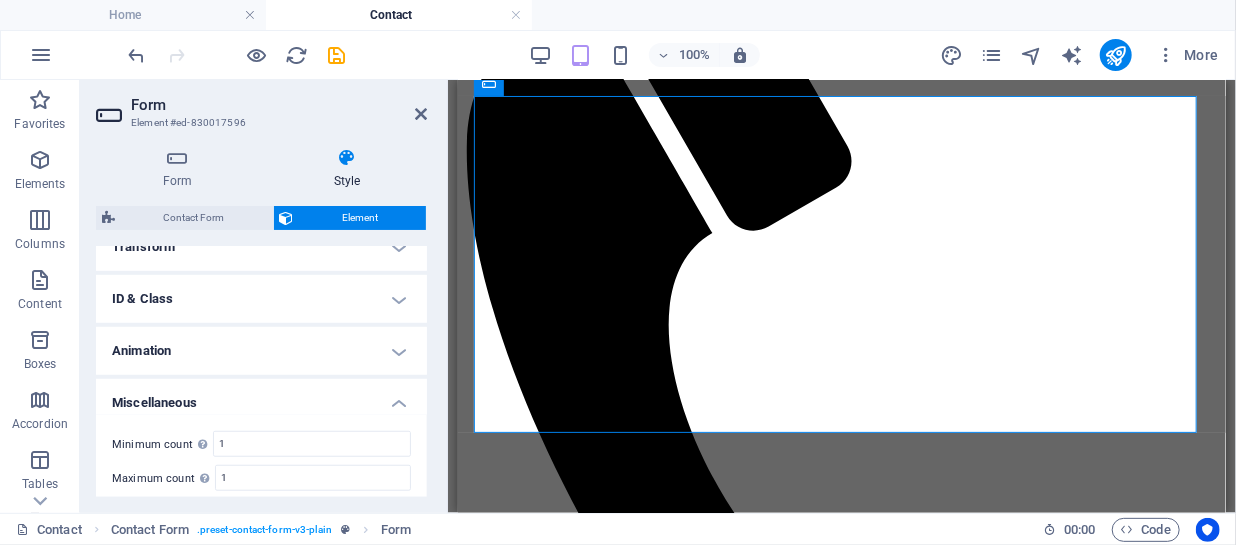scroll, scrollTop: 0, scrollLeft: 0, axis: both 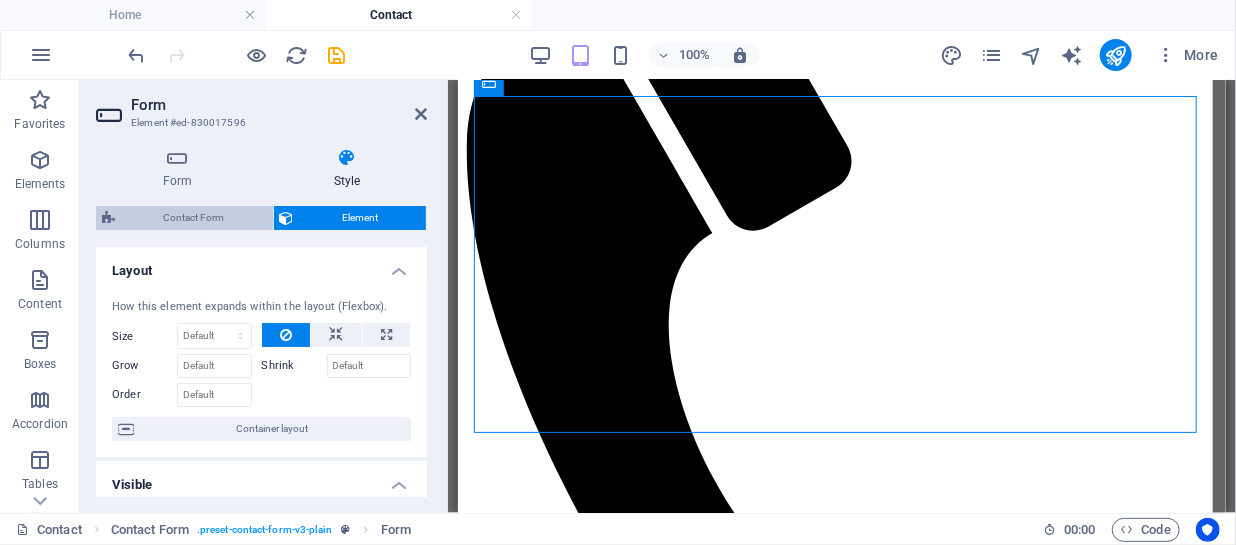 click on "Contact Form" at bounding box center [194, 218] 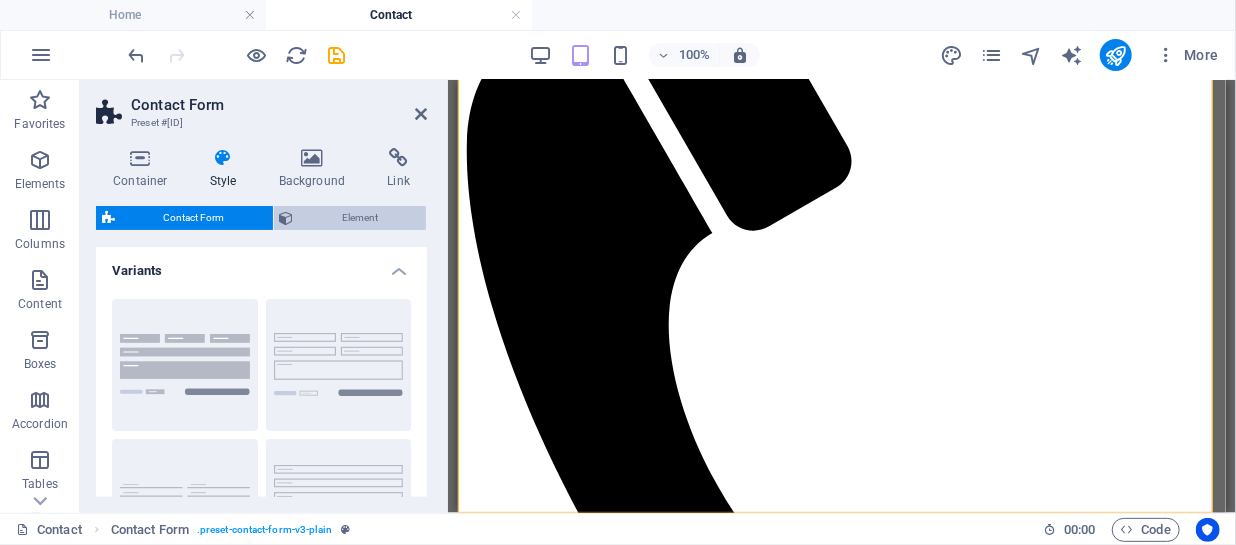 click on "Element" at bounding box center (360, 218) 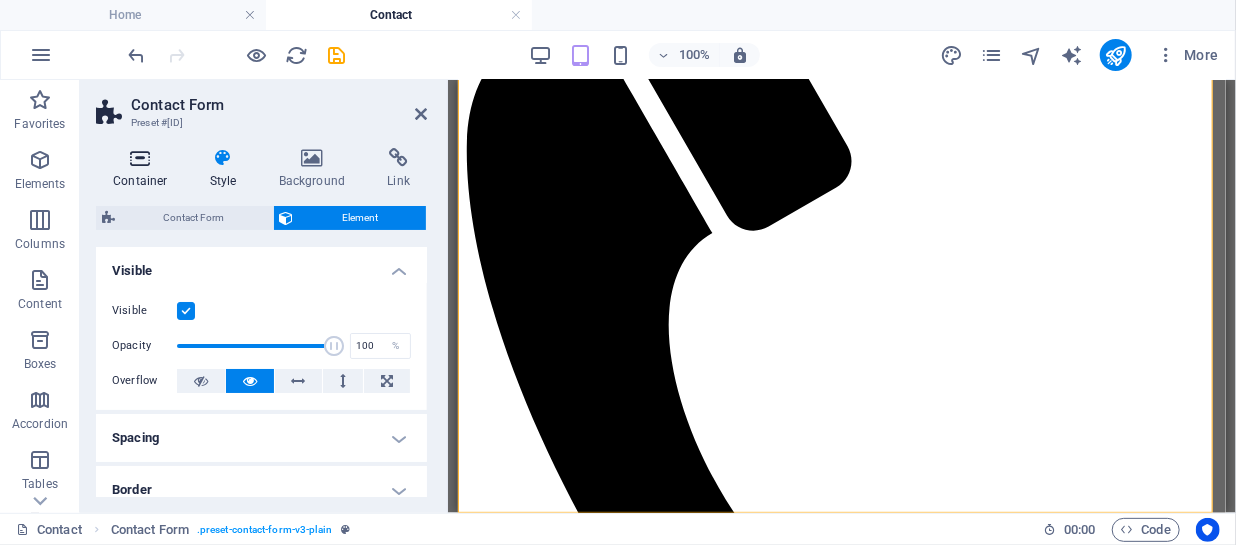 click on "Container" at bounding box center (144, 169) 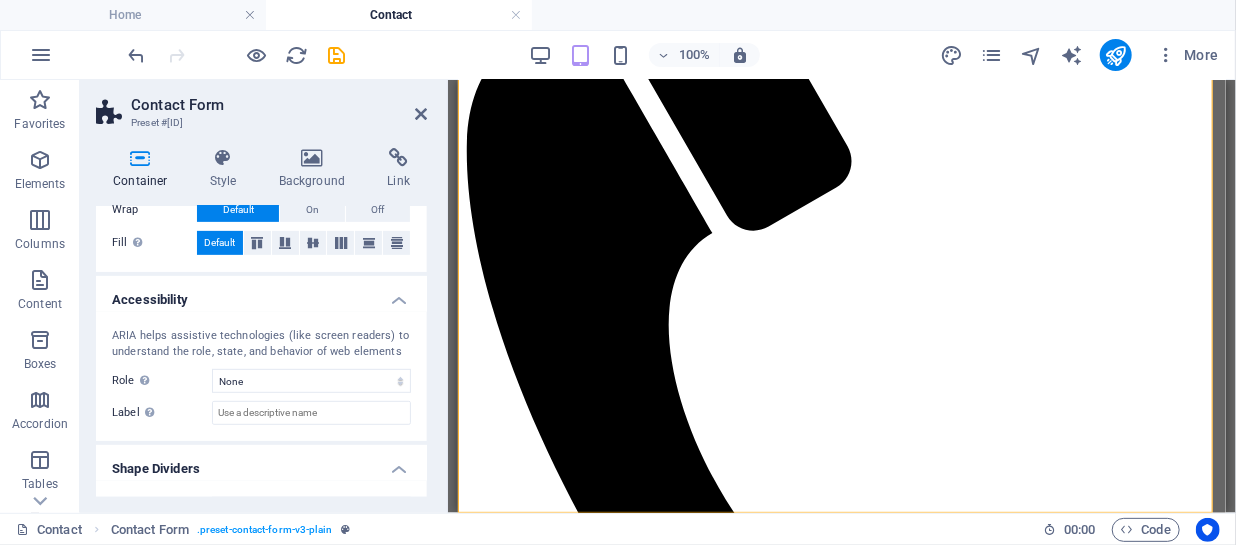 scroll, scrollTop: 467, scrollLeft: 0, axis: vertical 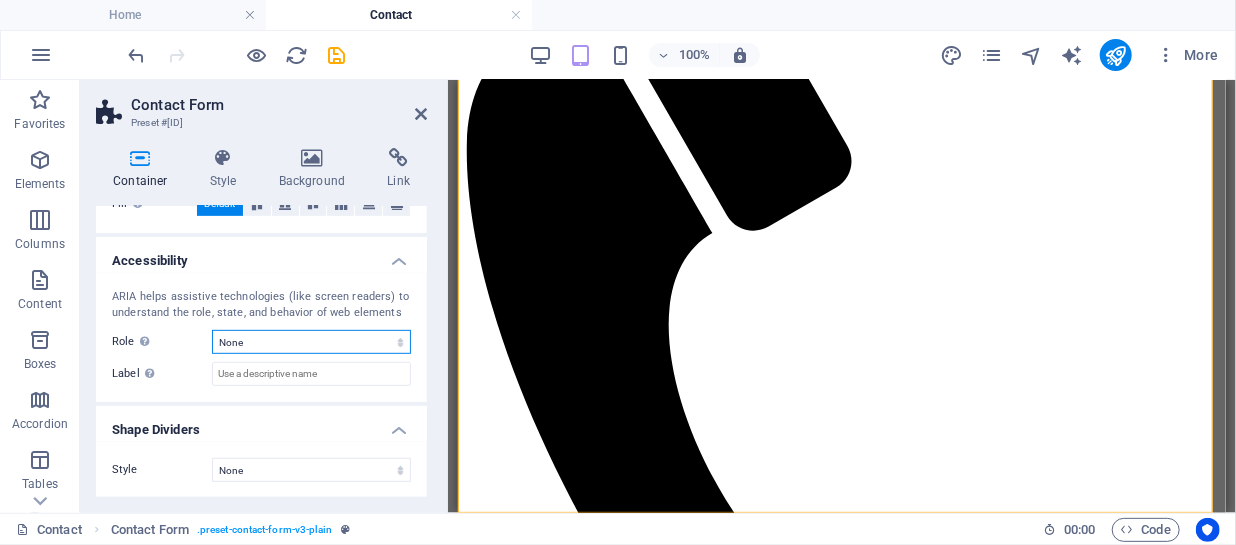 click on "None Alert Article Banner Comment Complementary Dialog Footer Header Marquee Presentation Region Section Separator Status Timer" at bounding box center (311, 342) 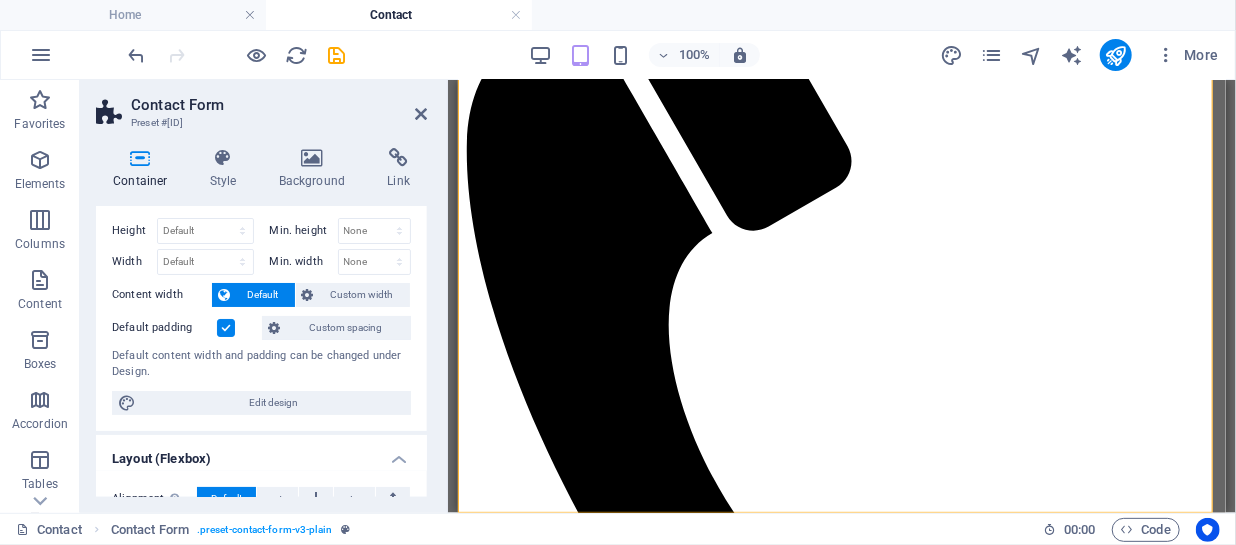 scroll, scrollTop: 0, scrollLeft: 0, axis: both 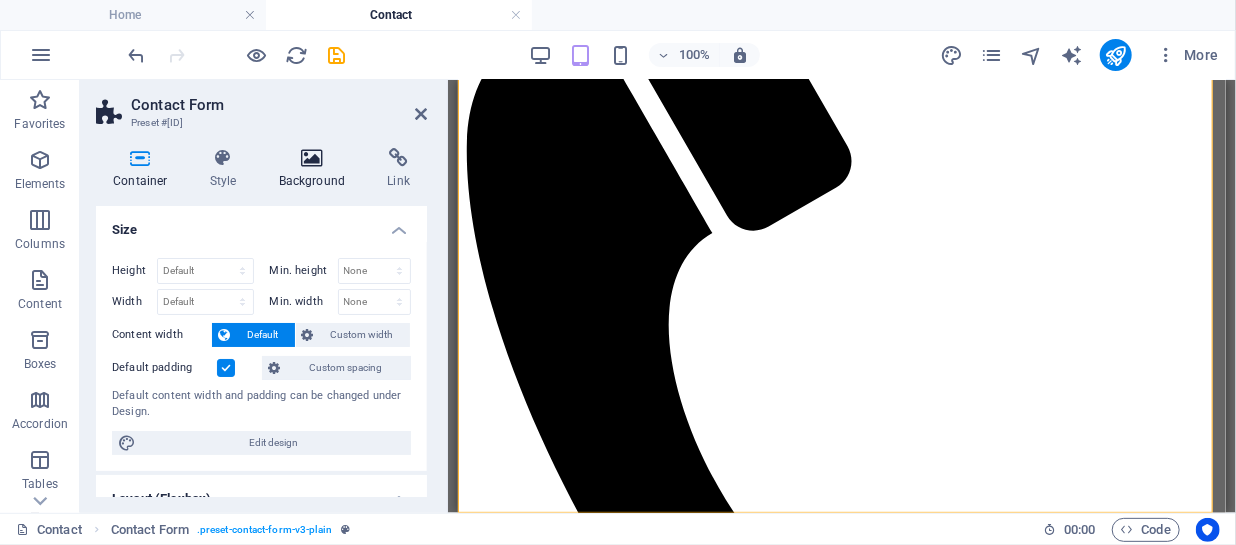 click on "Background" at bounding box center (316, 169) 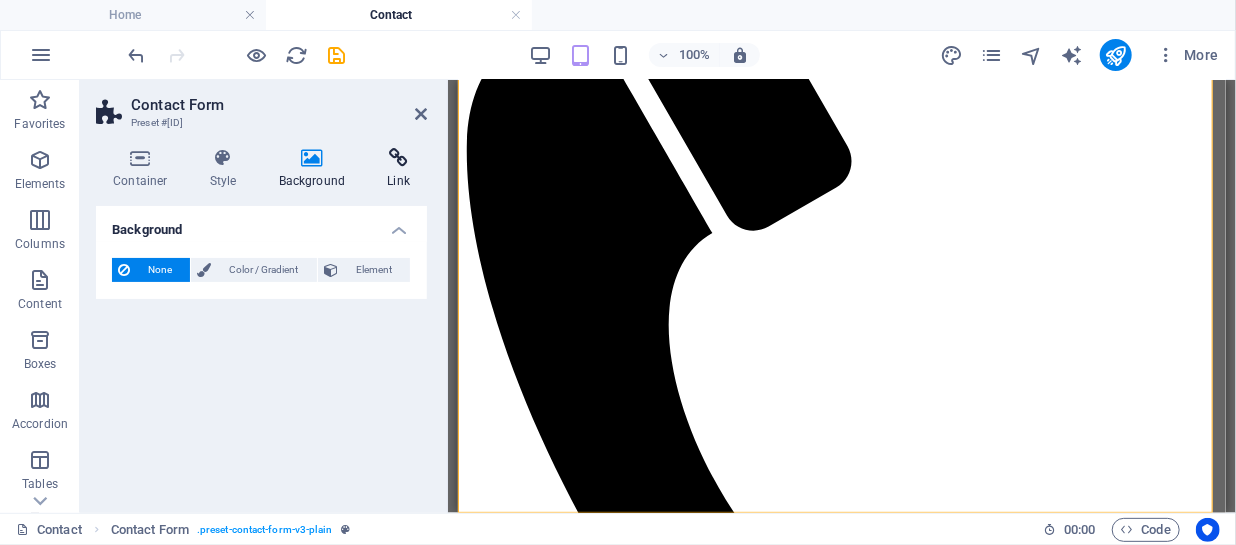 click on "Link" at bounding box center (398, 169) 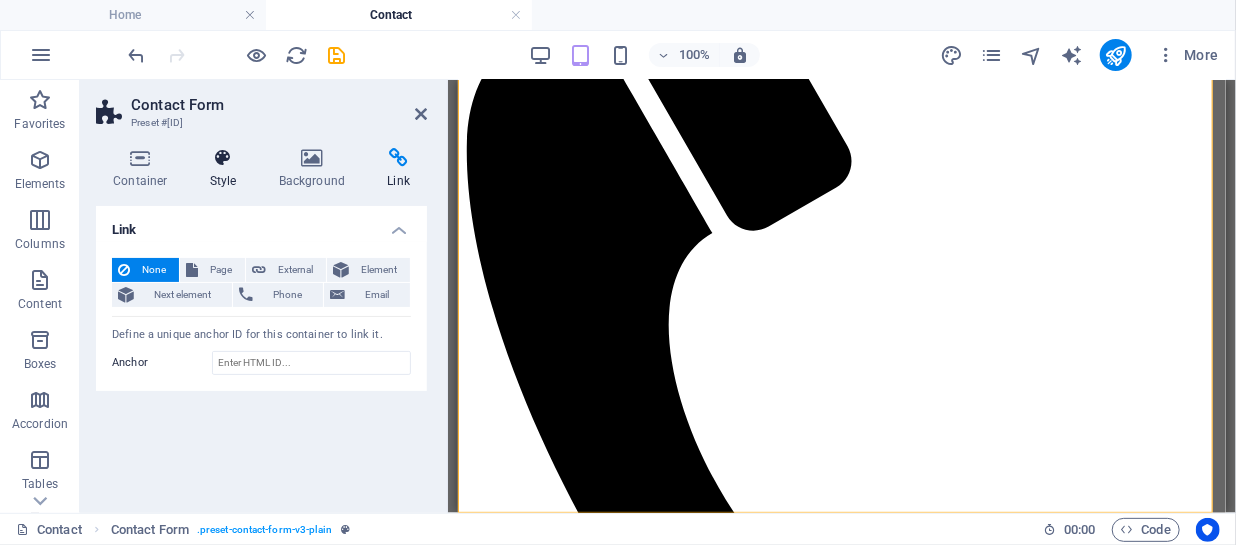 click at bounding box center [223, 158] 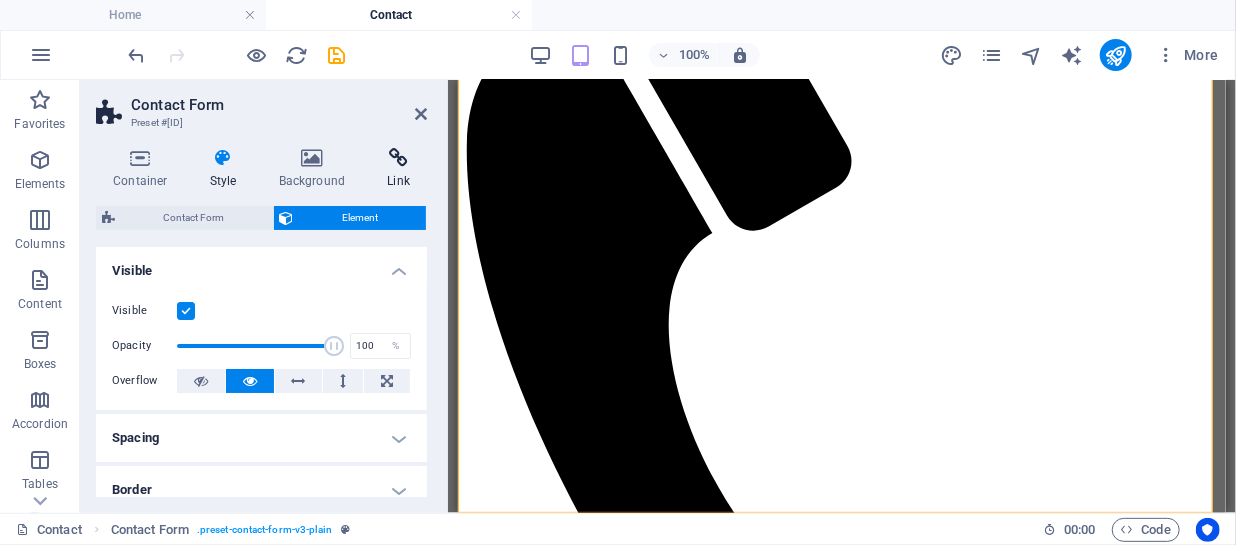 click on "Link" at bounding box center (398, 169) 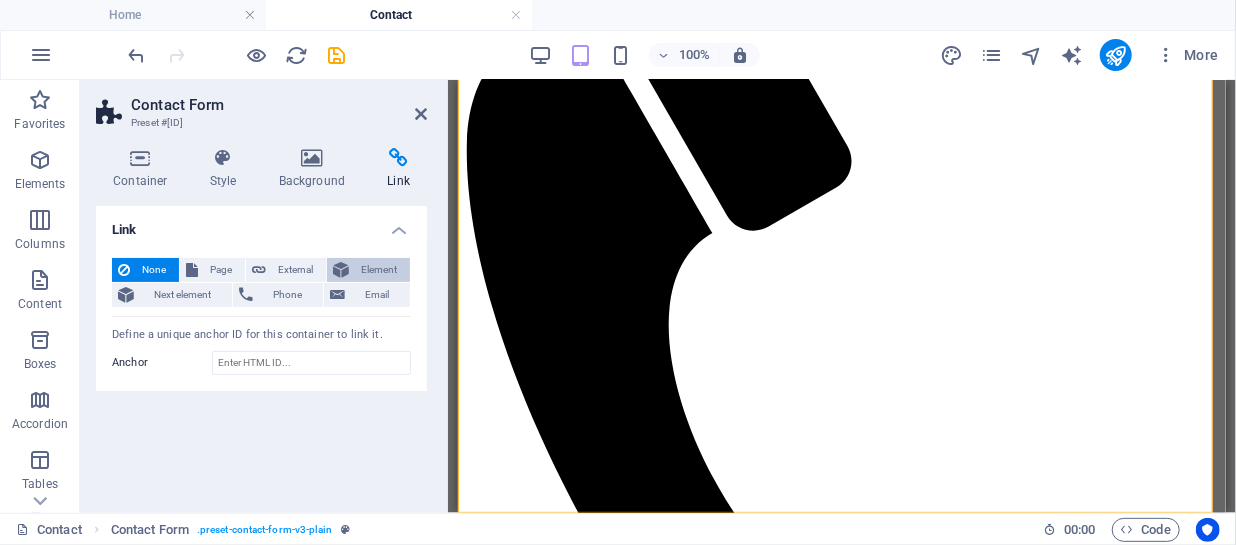 click on "Element" at bounding box center [379, 270] 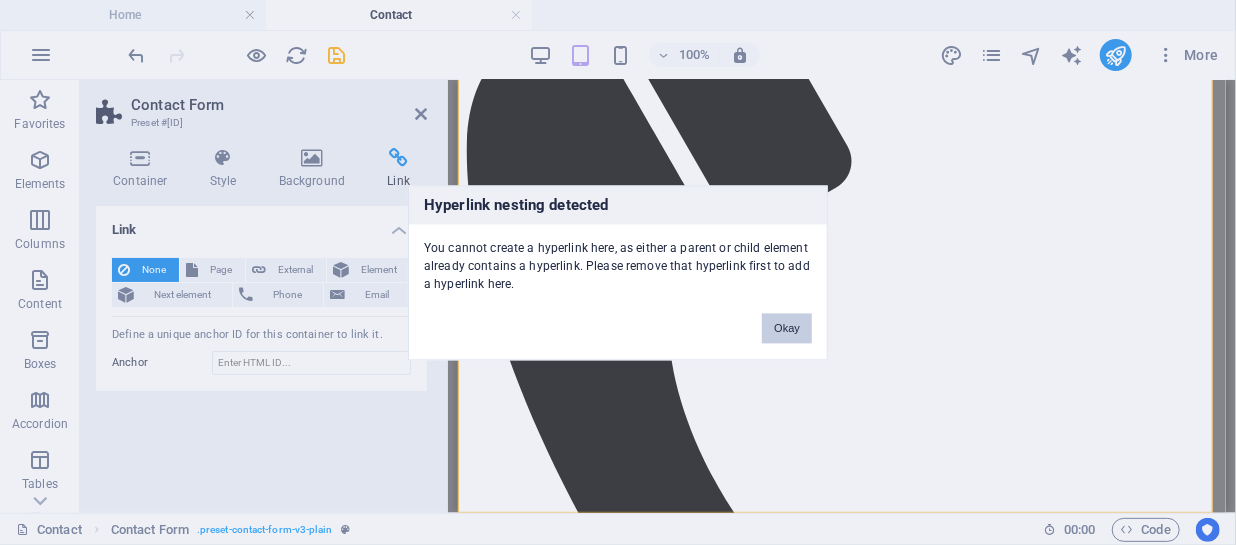 click on "Okay" at bounding box center [787, 328] 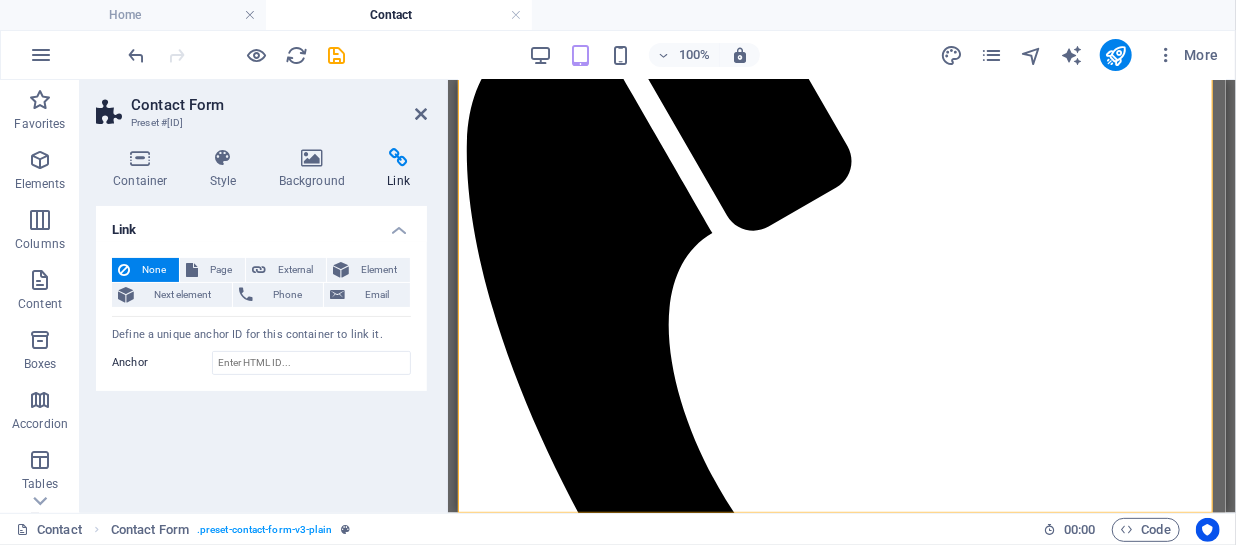 click on "Contact Form Preset #ed-830017593
Container Style Background Link Size Height Default px rem % vh vw Min. height None px rem % vh vw Width Default px rem % em vh vw Min. width None px rem % vh vw Content width Default Custom width Width Default px rem % em vh vw Min. width None px rem % vh vw Default padding Custom spacing Default content width and padding can be changed under Design. Edit design Layout (Flexbox) Alignment Determines the flex direction. Default Main axis Determine how elements should behave along the main axis inside this container (justify content). Default Side axis Control the vertical direction of the element inside of the container (align items). Default Wrap Default On Off Fill Controls the distances and direction of elements on the y-axis across several lines (align content). Default Accessibility ARIA helps assistive technologies (like screen readers) to understand the role, state, and behavior of web elements Role The ARIA role defines the purpose of an element.  Fan" at bounding box center [264, 296] 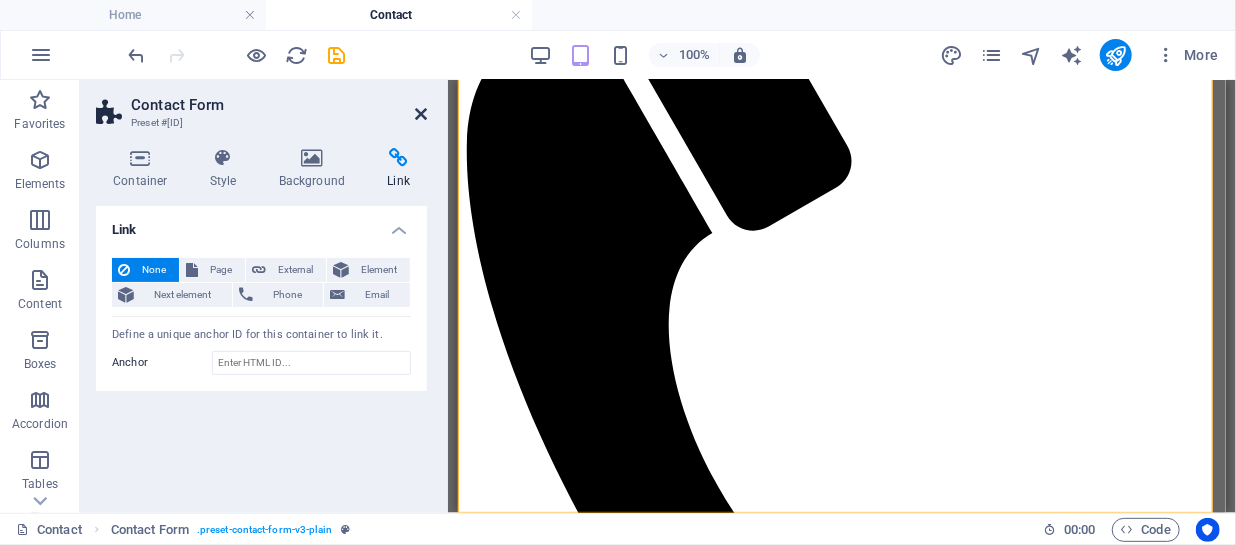 click at bounding box center (421, 114) 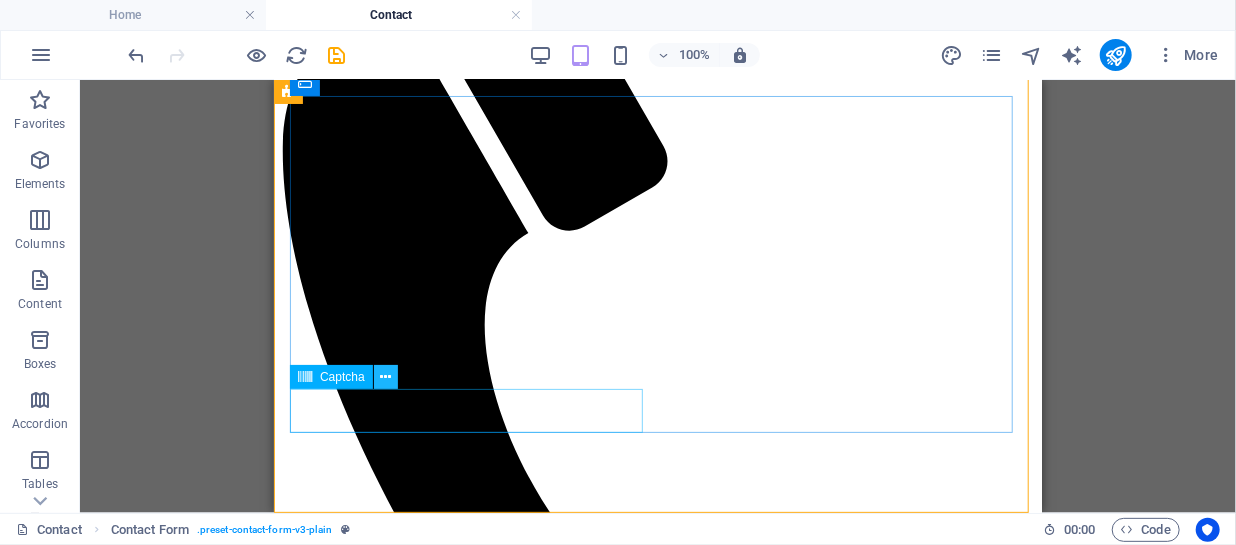 click at bounding box center (385, 377) 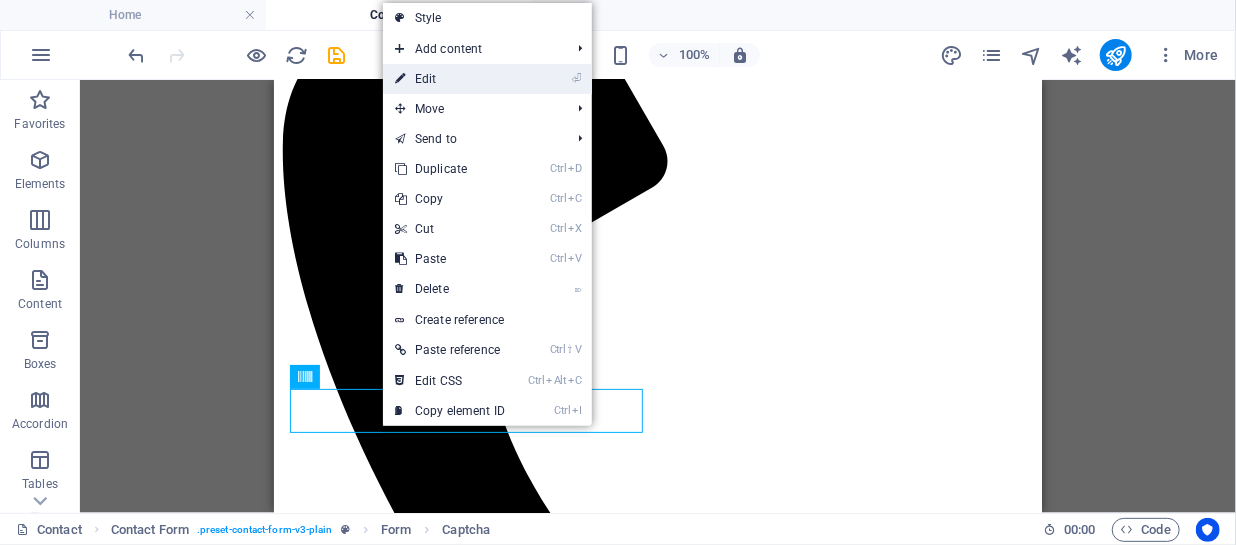 click on "⏎  Edit" at bounding box center [450, 79] 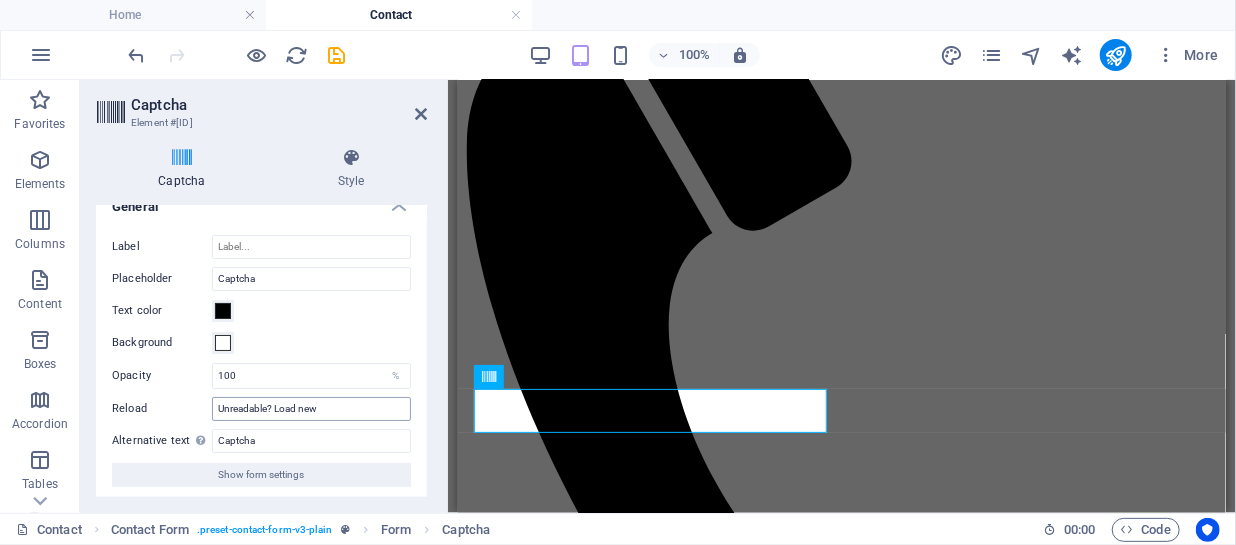 scroll, scrollTop: 29, scrollLeft: 0, axis: vertical 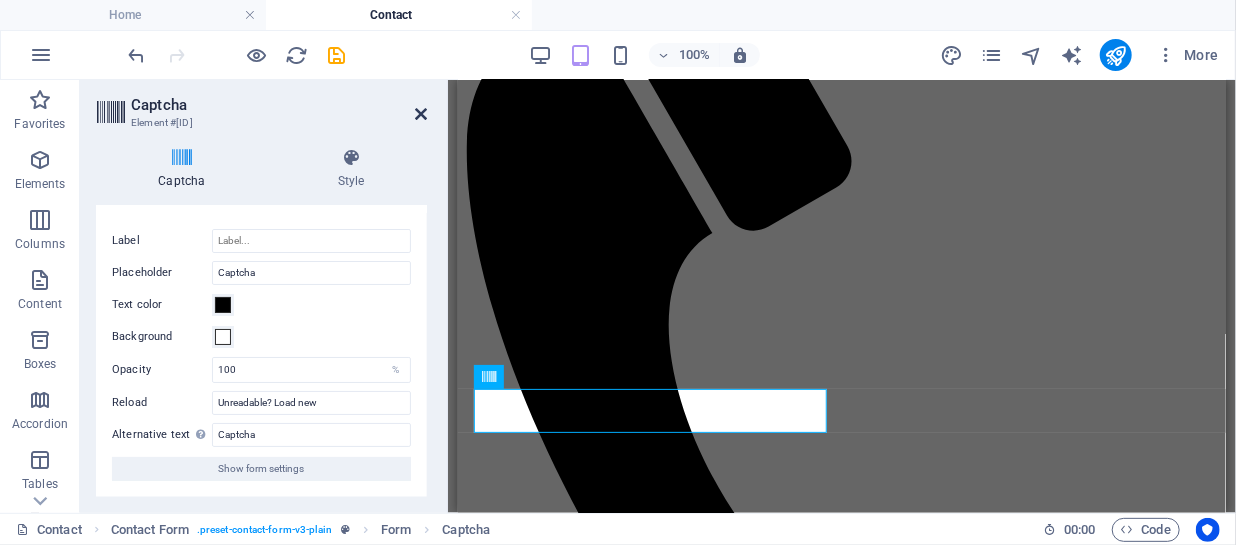 drag, startPoint x: 420, startPoint y: 108, endPoint x: 157, endPoint y: 39, distance: 271.90073 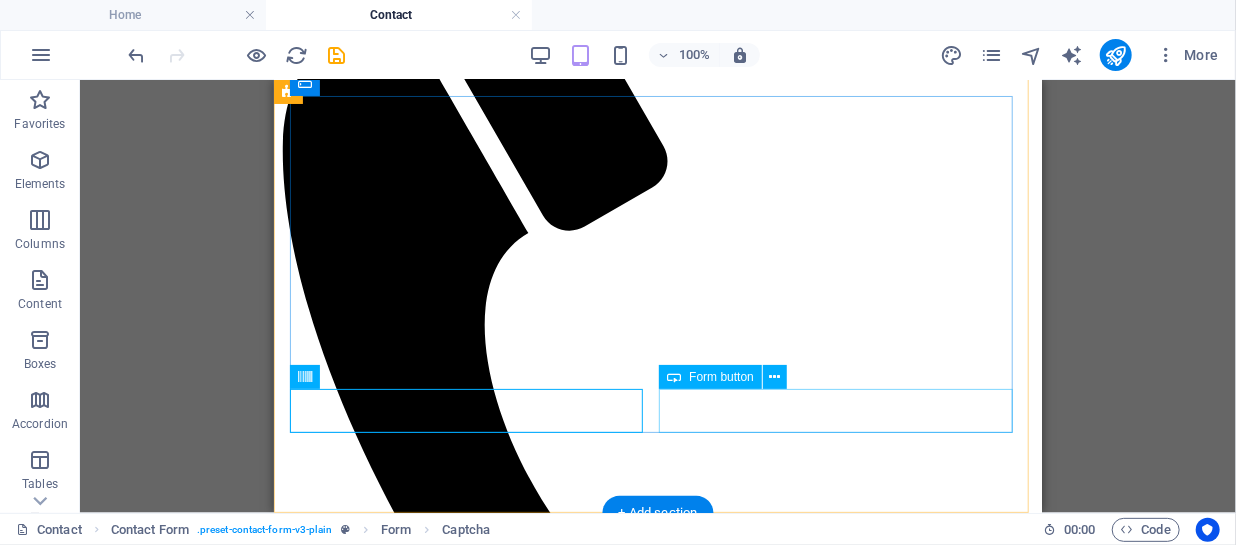 click on "Submit" at bounding box center [657, 1838] 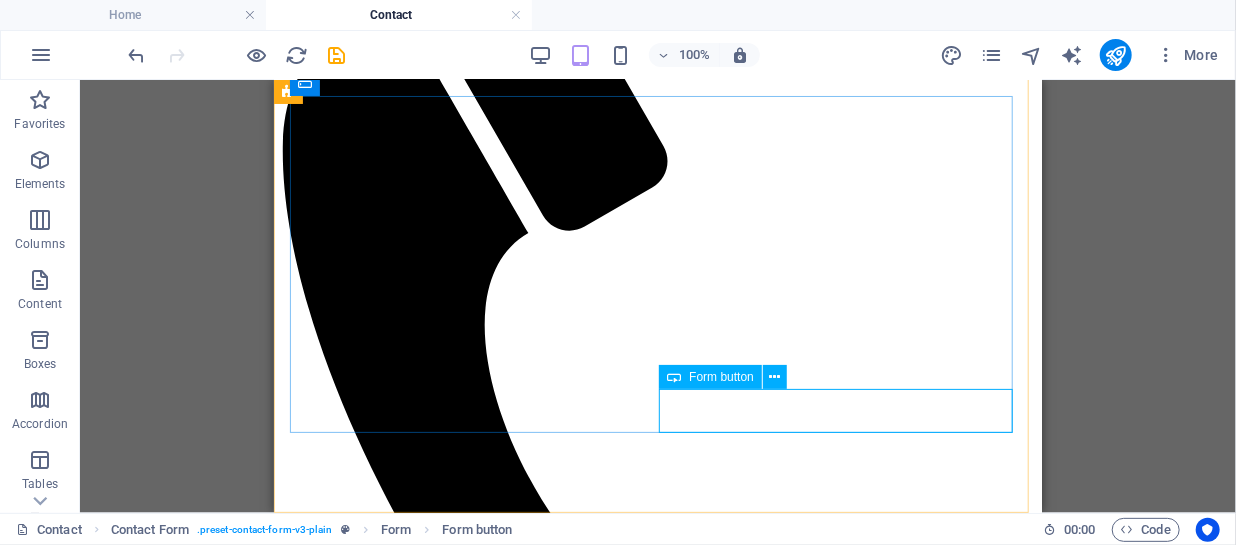 click on "Form button" at bounding box center [721, 377] 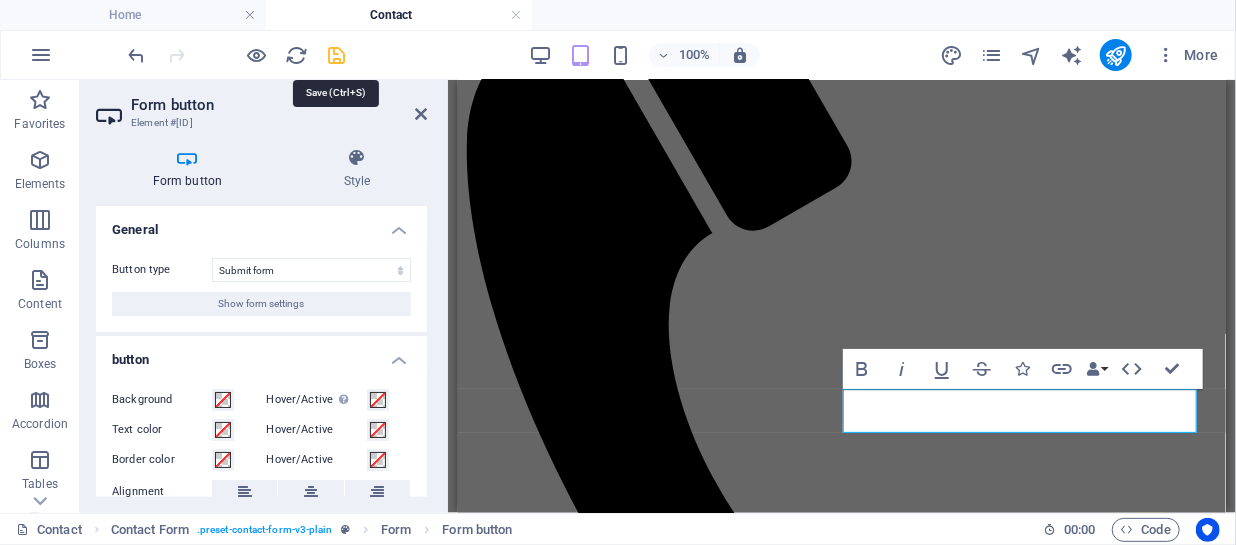 click at bounding box center (337, 55) 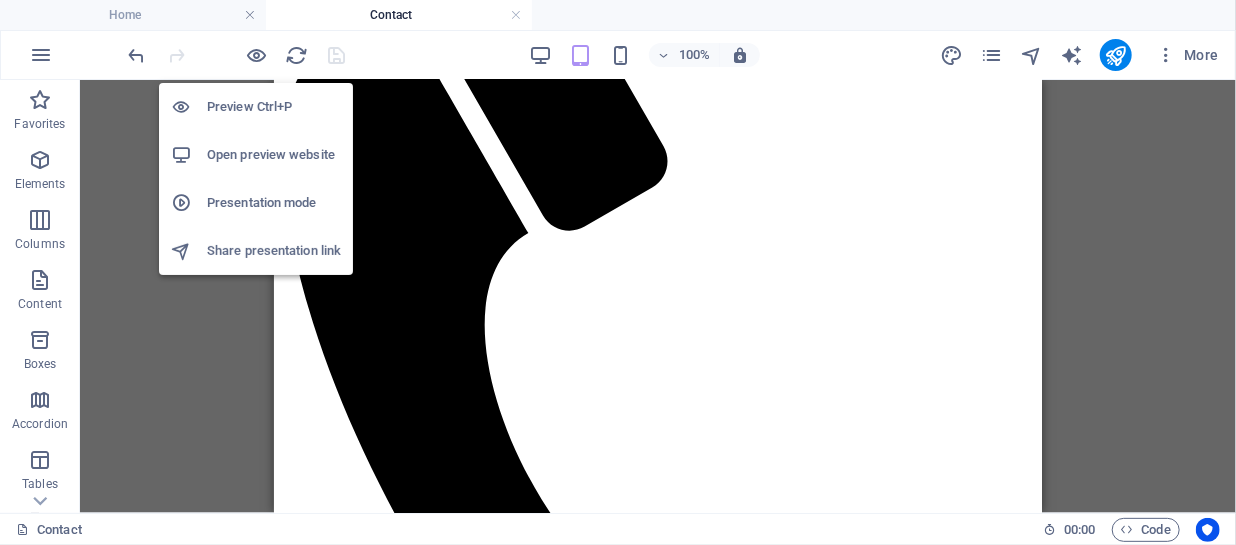 click on "Open preview website" at bounding box center (274, 155) 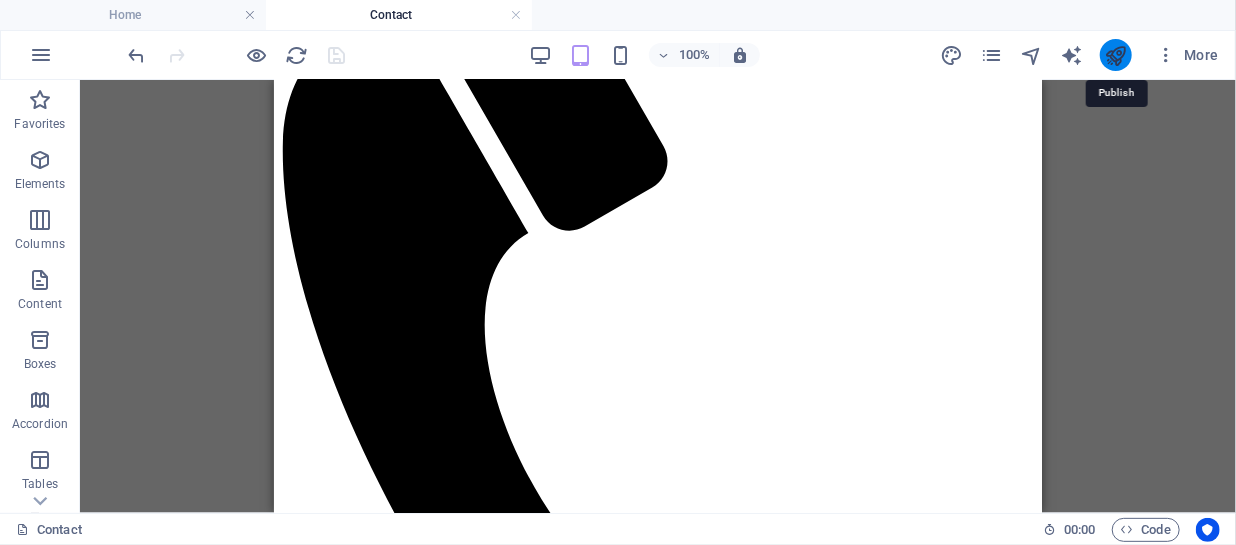 click at bounding box center (1115, 55) 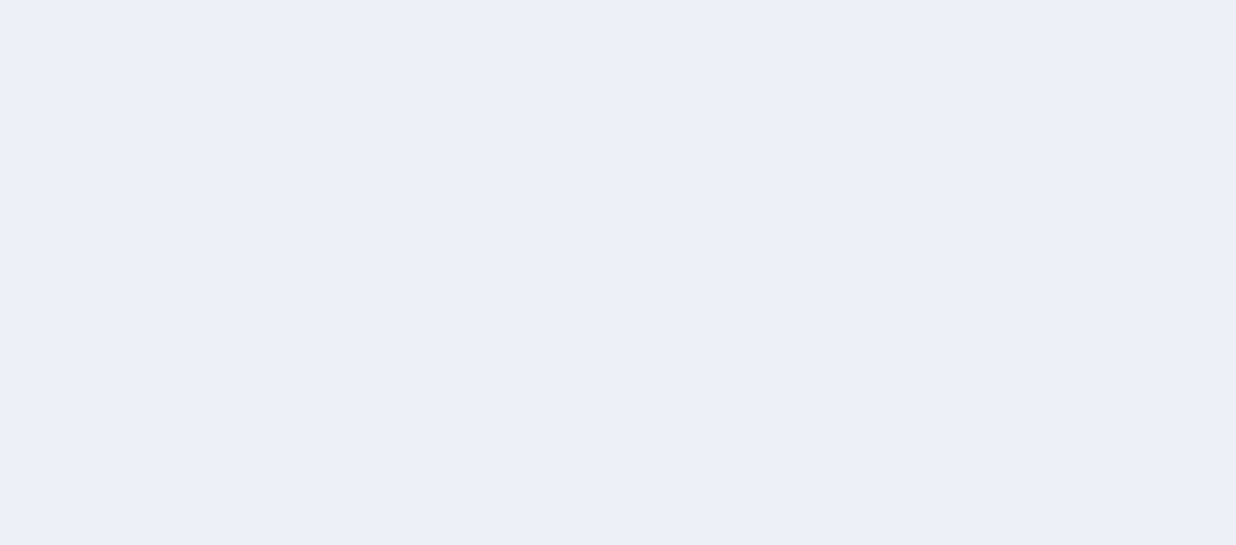 scroll, scrollTop: 0, scrollLeft: 0, axis: both 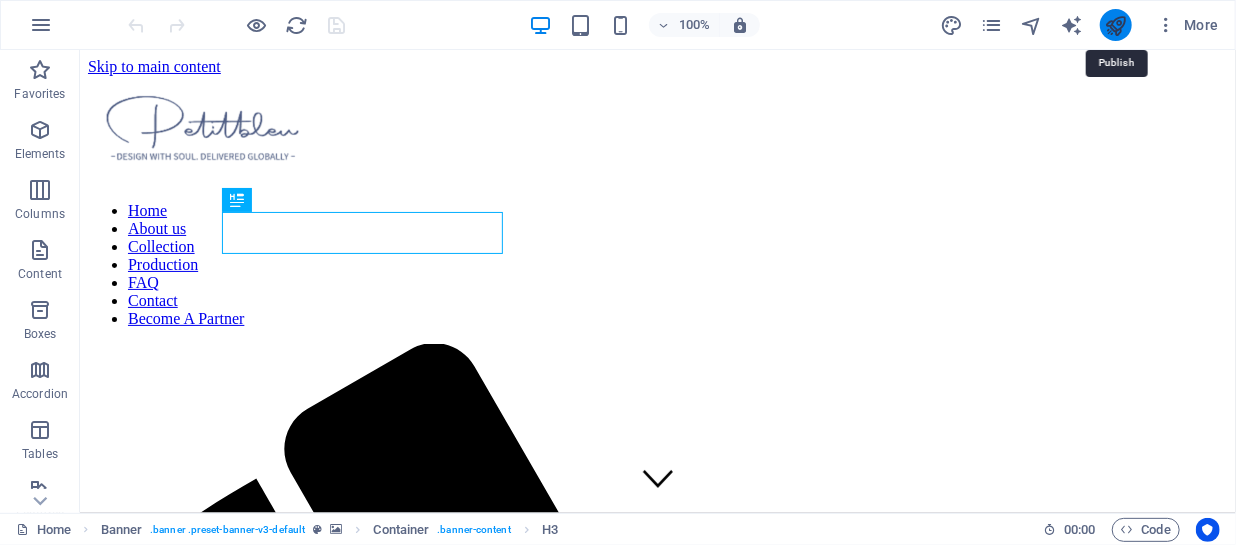 click at bounding box center (1115, 25) 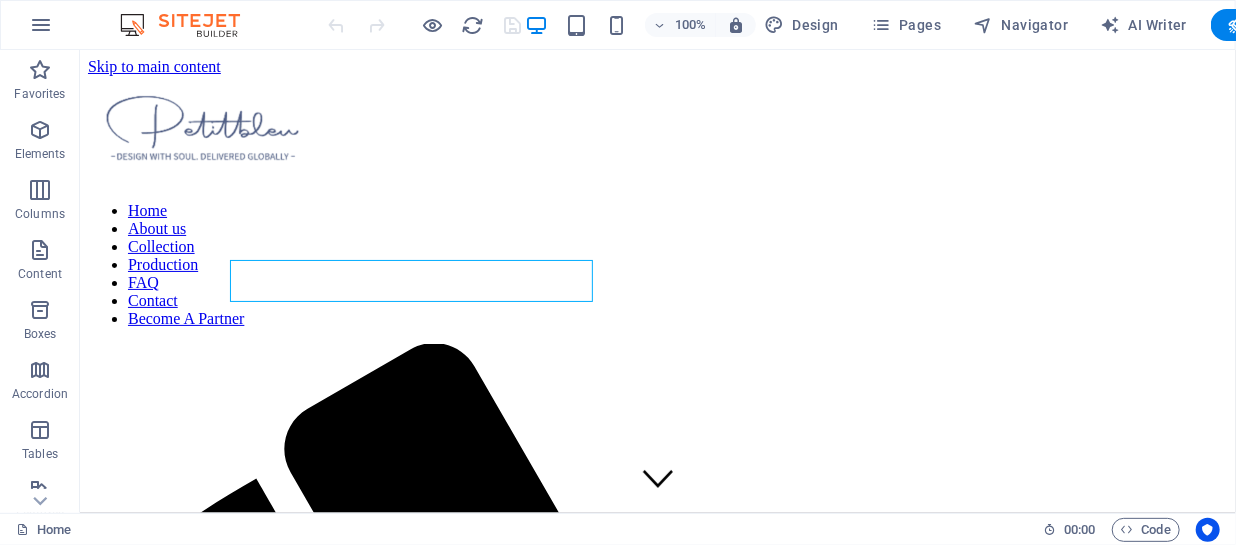 scroll, scrollTop: 0, scrollLeft: 0, axis: both 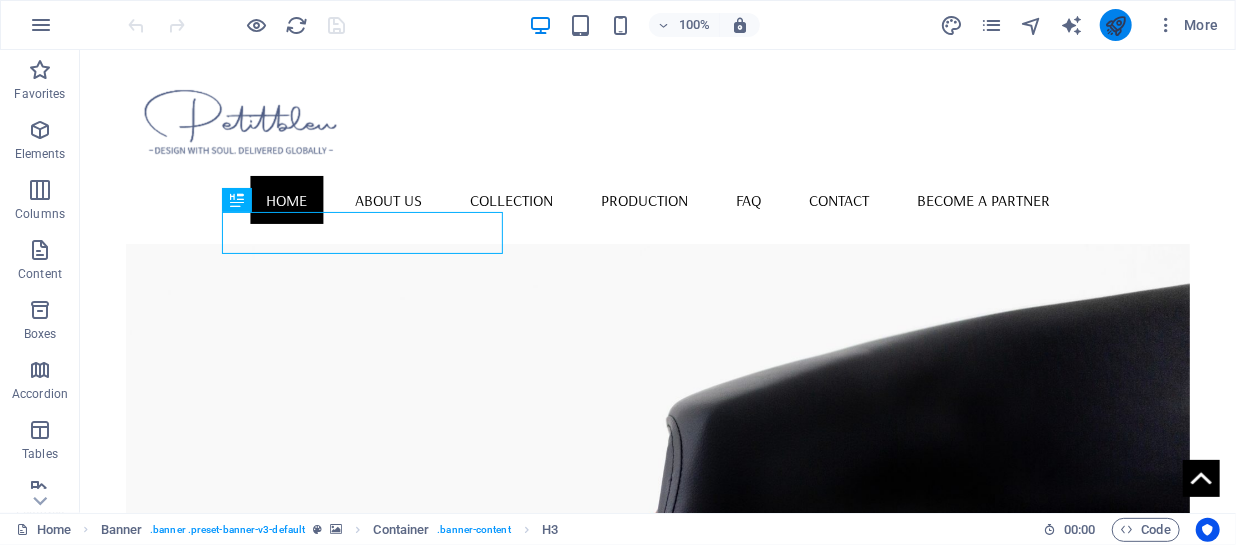 click at bounding box center [1116, 25] 